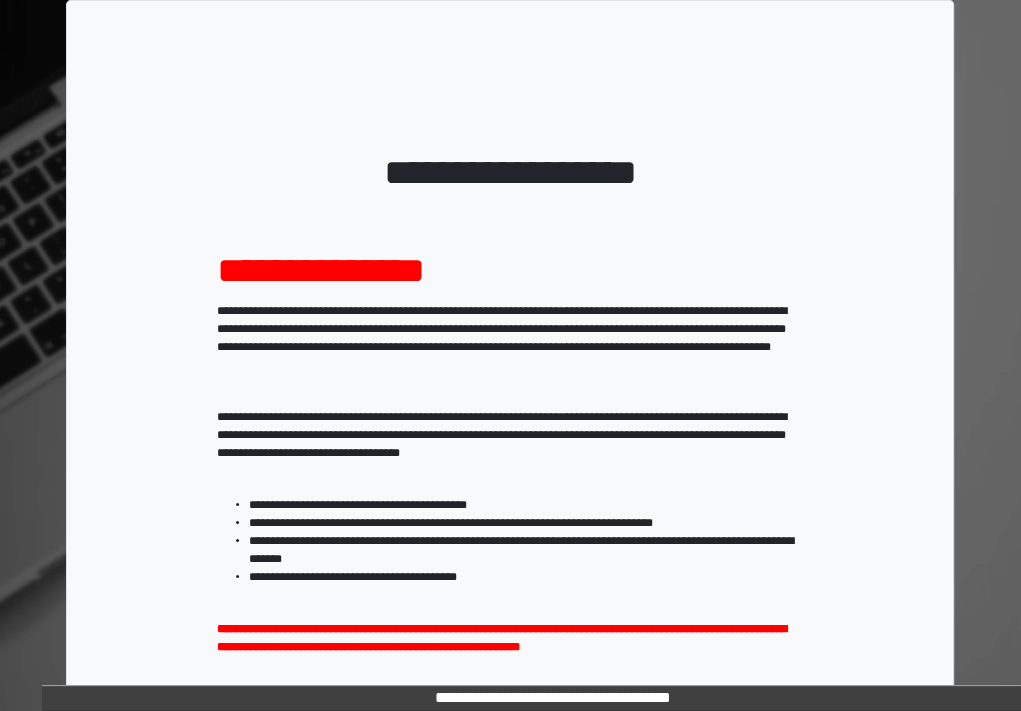 scroll, scrollTop: 260, scrollLeft: 0, axis: vertical 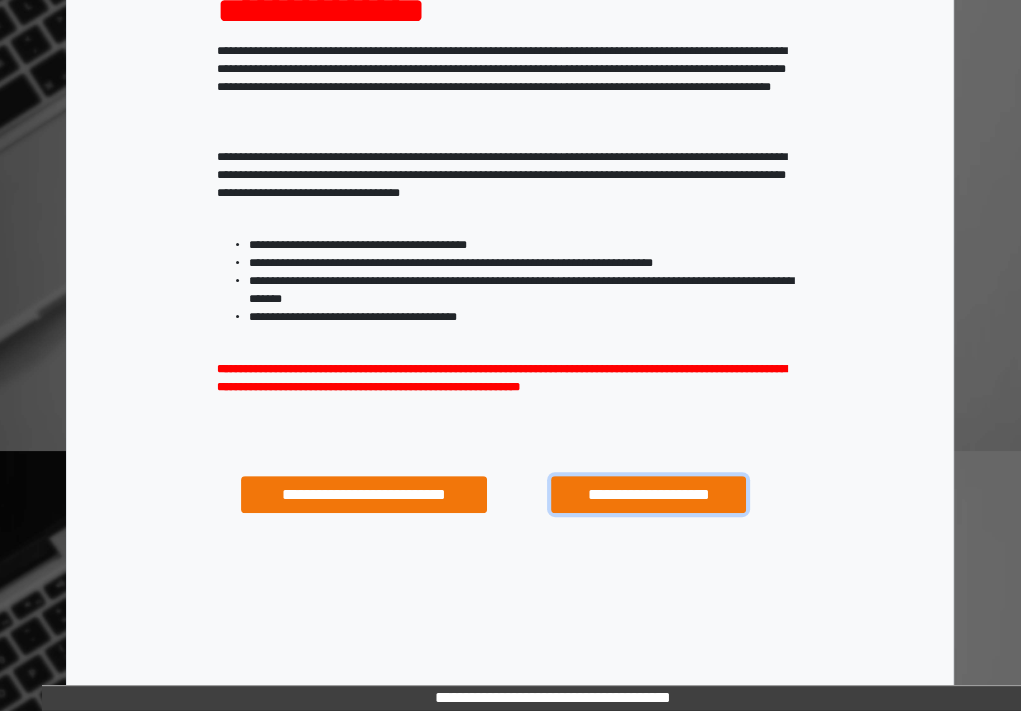 click on "**********" at bounding box center [648, 495] 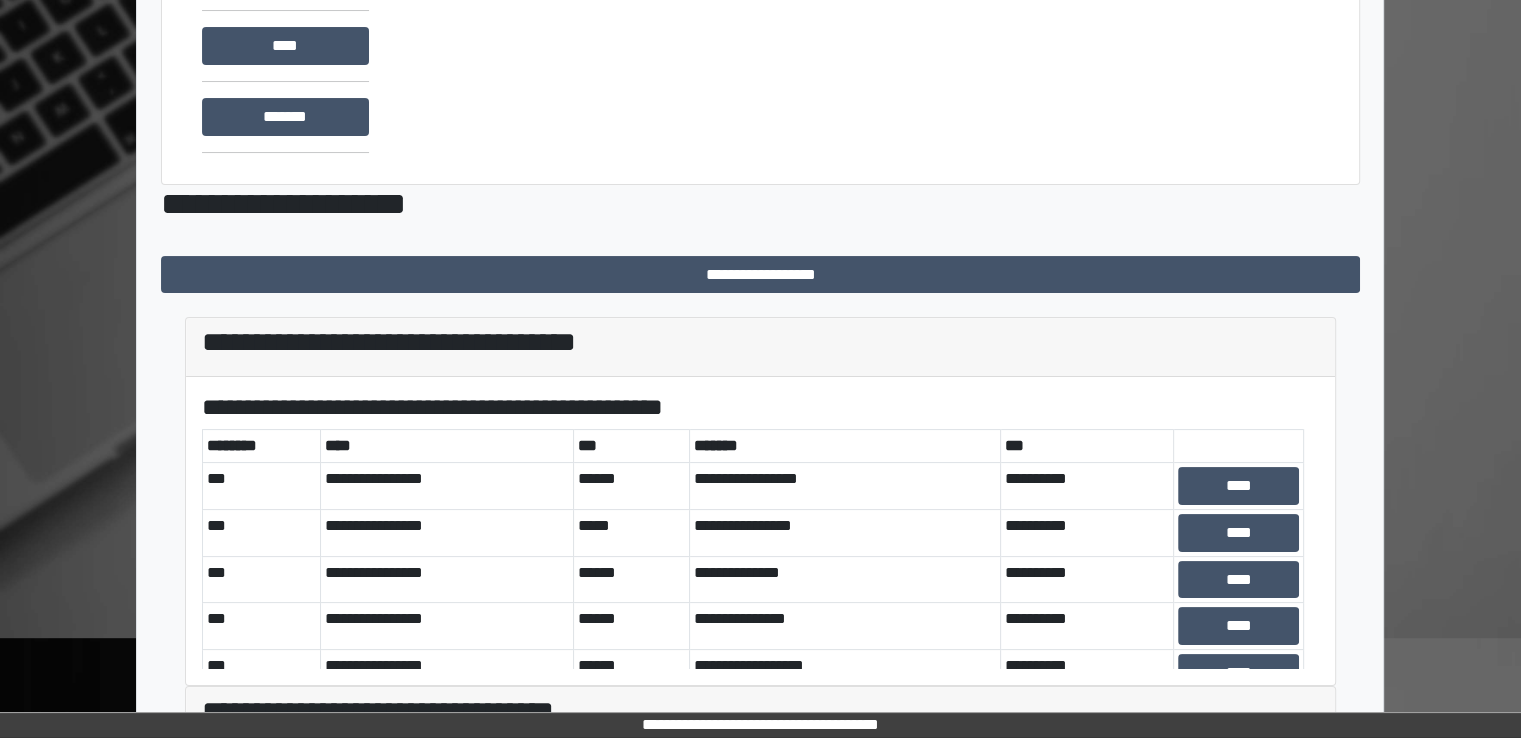 scroll, scrollTop: 334, scrollLeft: 0, axis: vertical 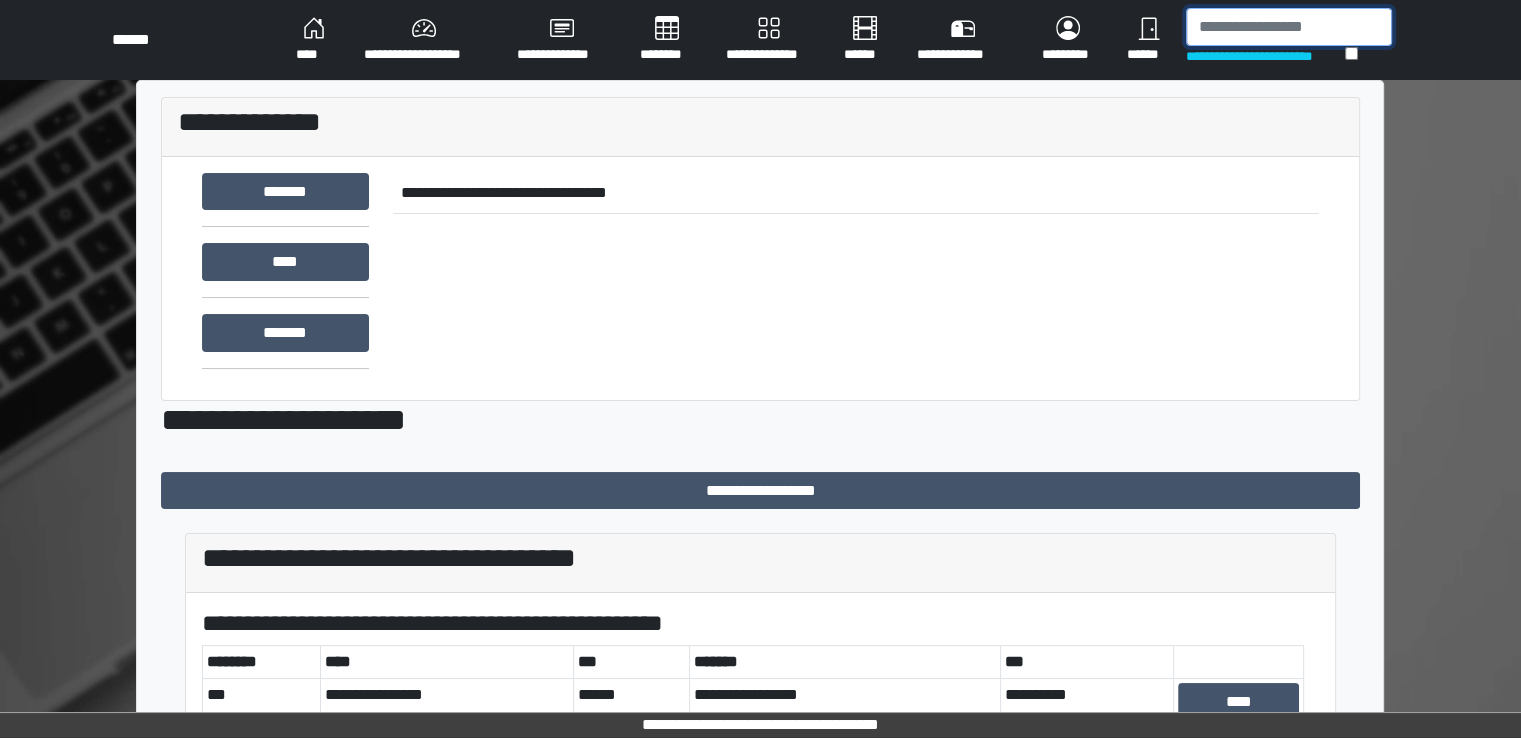 click at bounding box center [1289, 27] 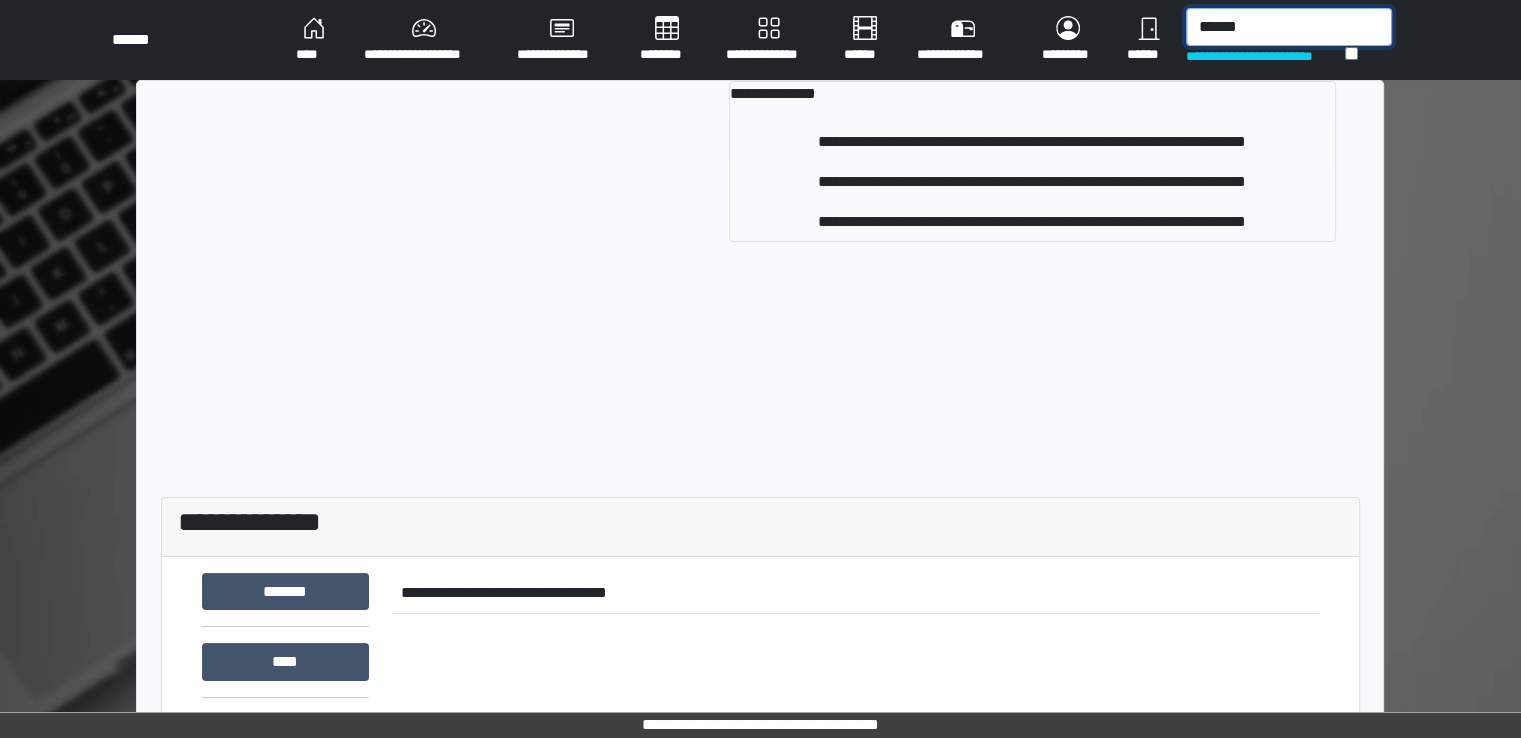 type on "******" 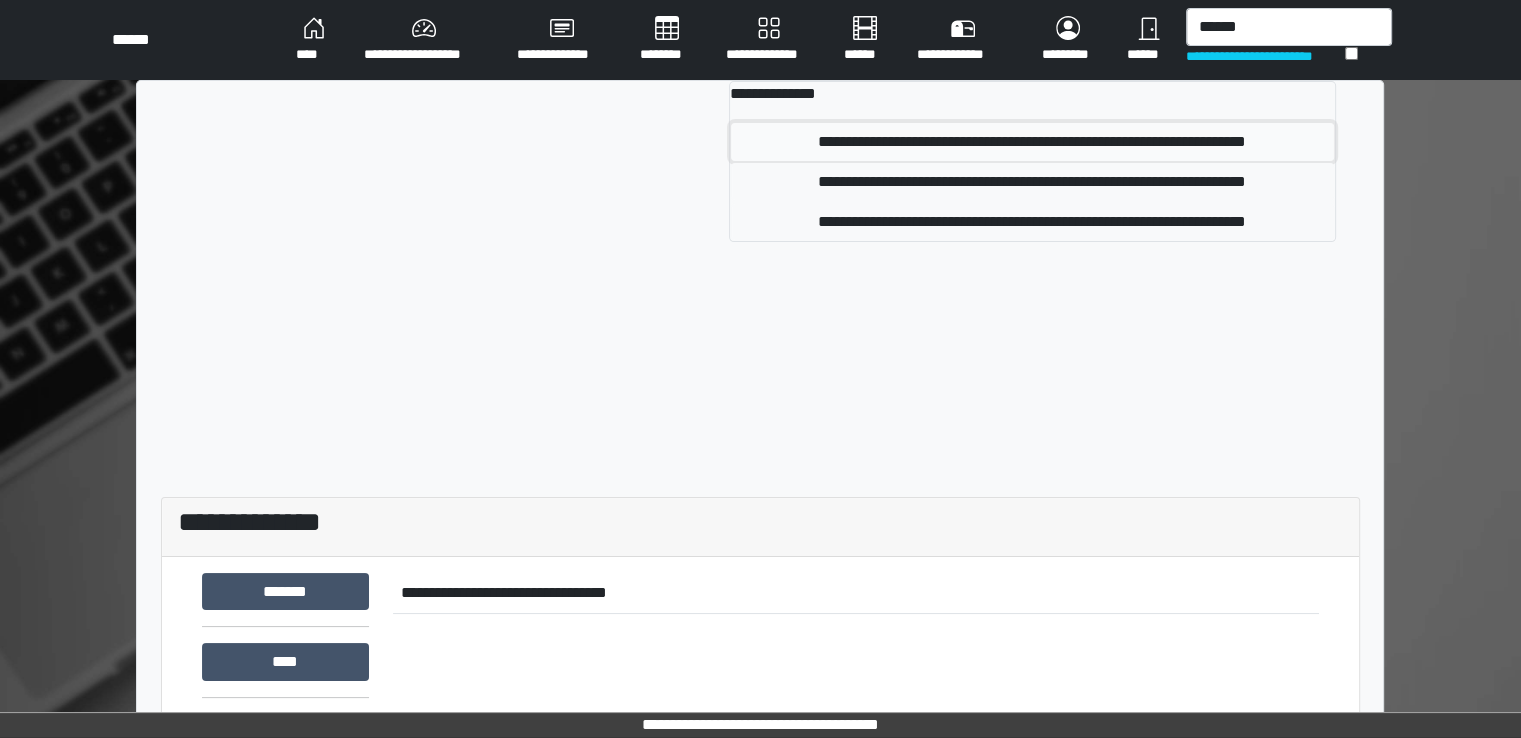click on "**********" at bounding box center [1032, 142] 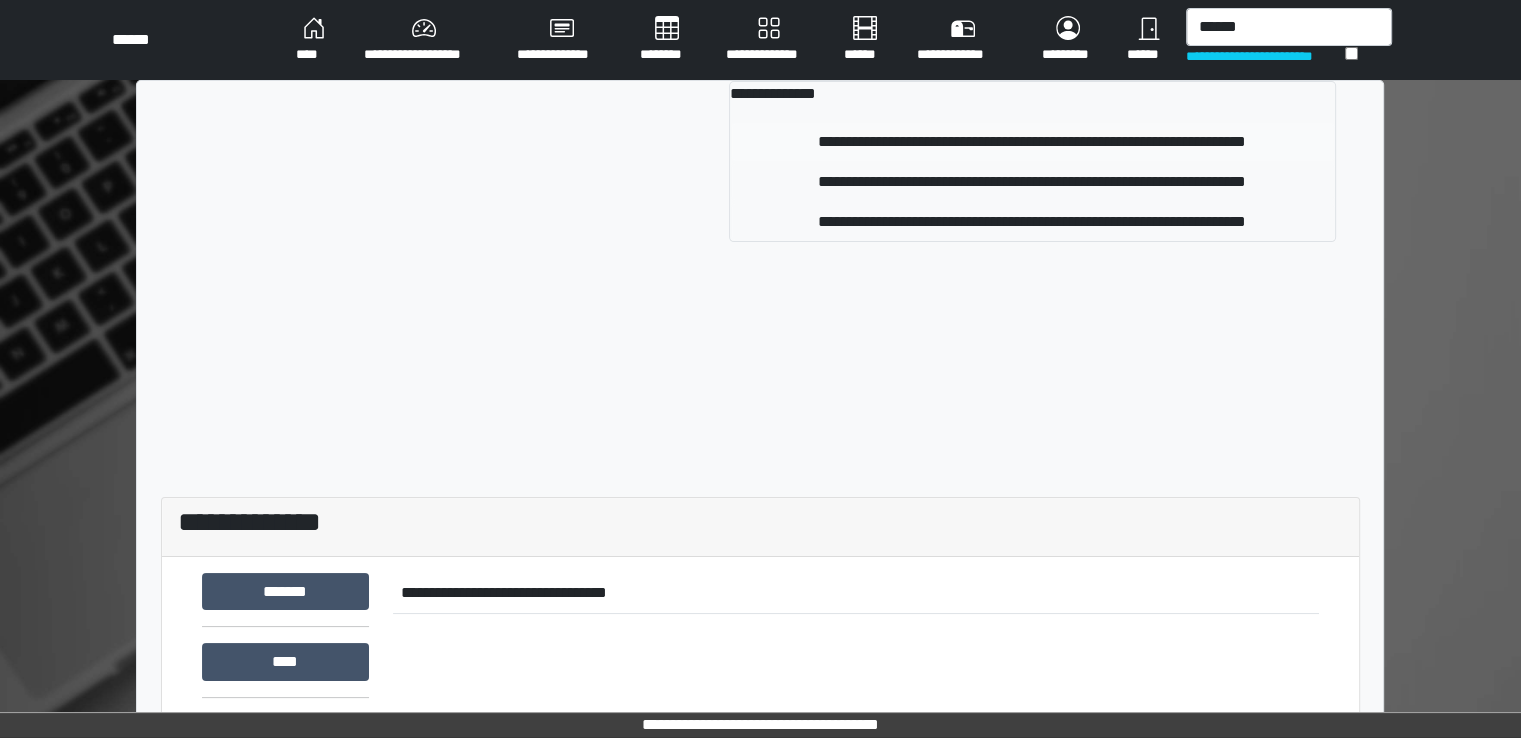 type 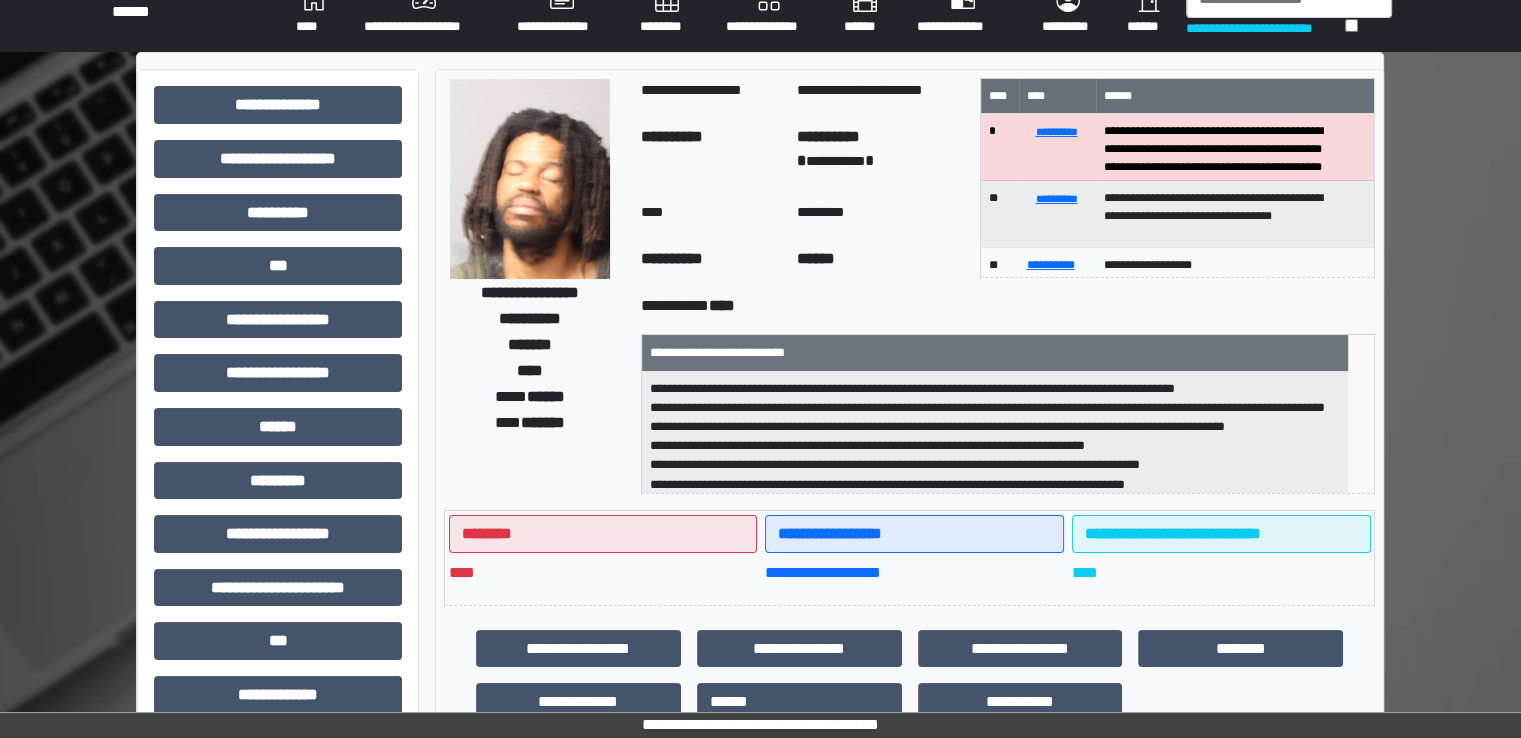 scroll, scrollTop: 0, scrollLeft: 0, axis: both 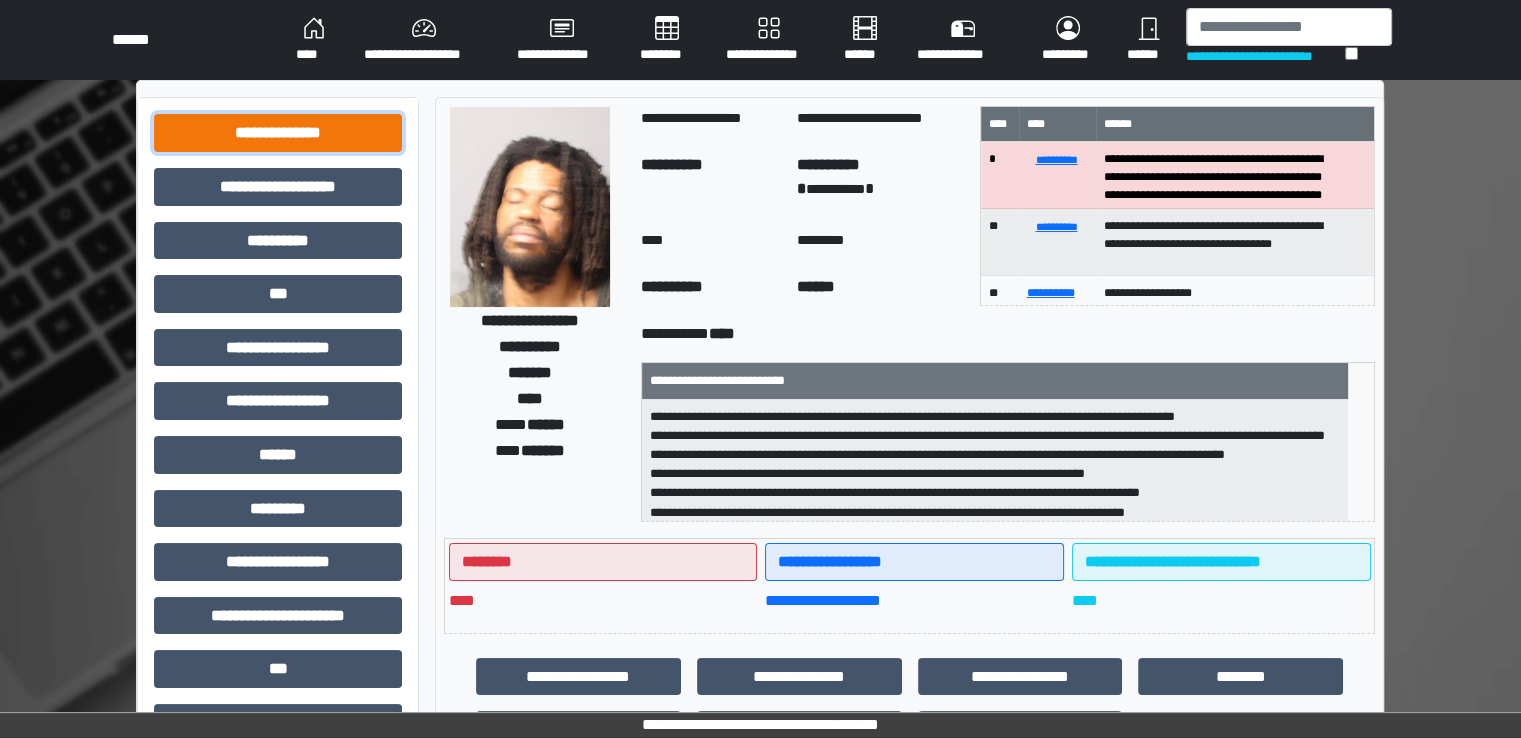 click on "**********" at bounding box center [278, 133] 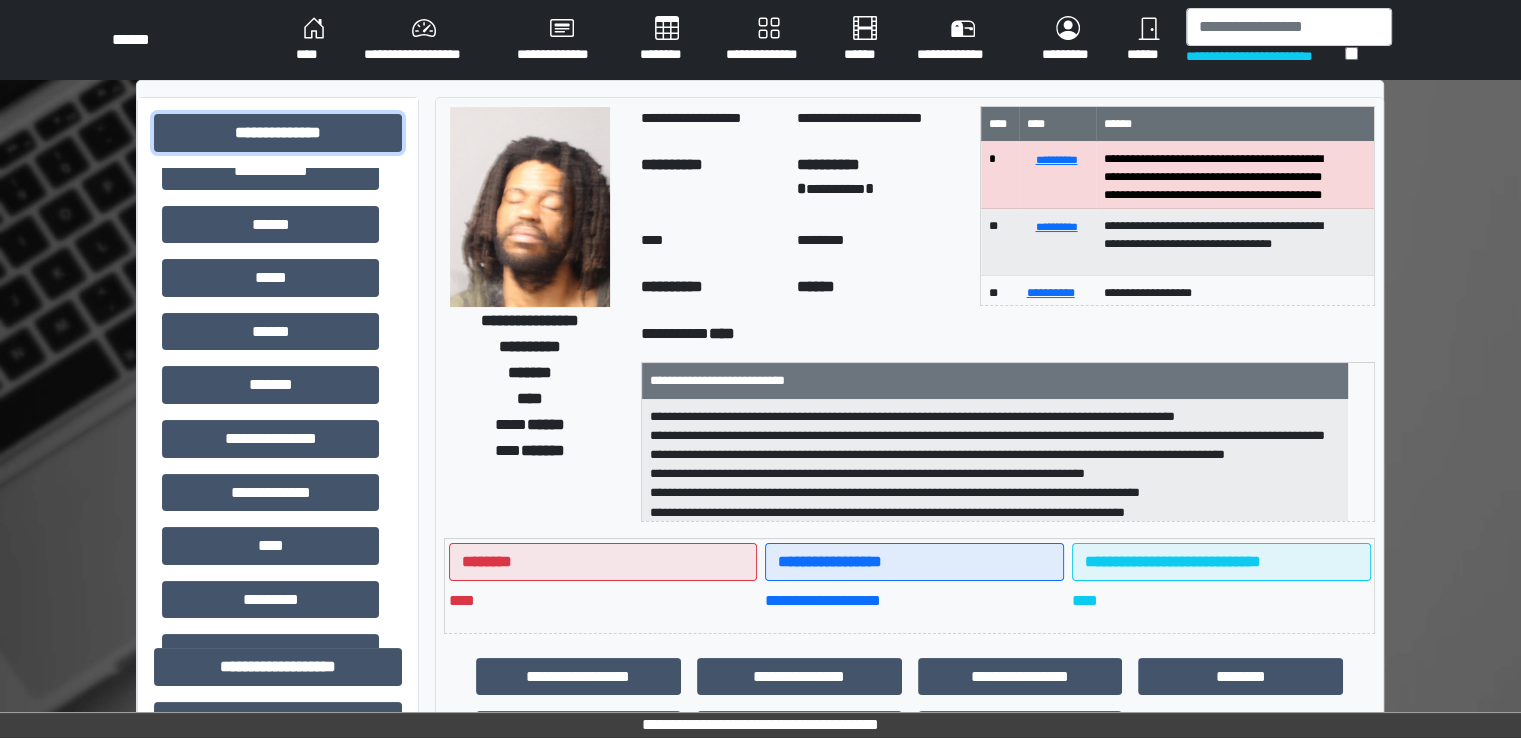 scroll, scrollTop: 339, scrollLeft: 0, axis: vertical 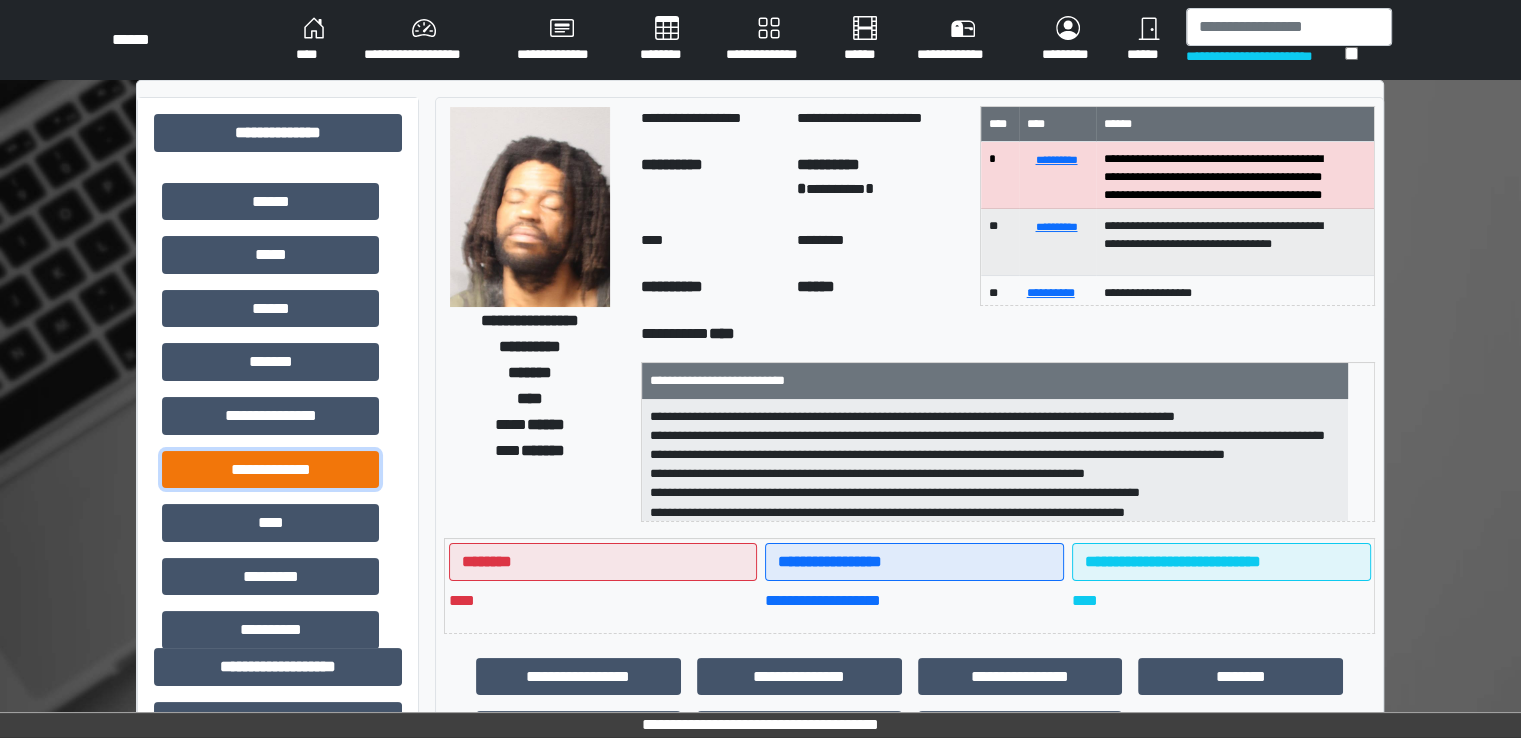 click on "**********" at bounding box center (270, 470) 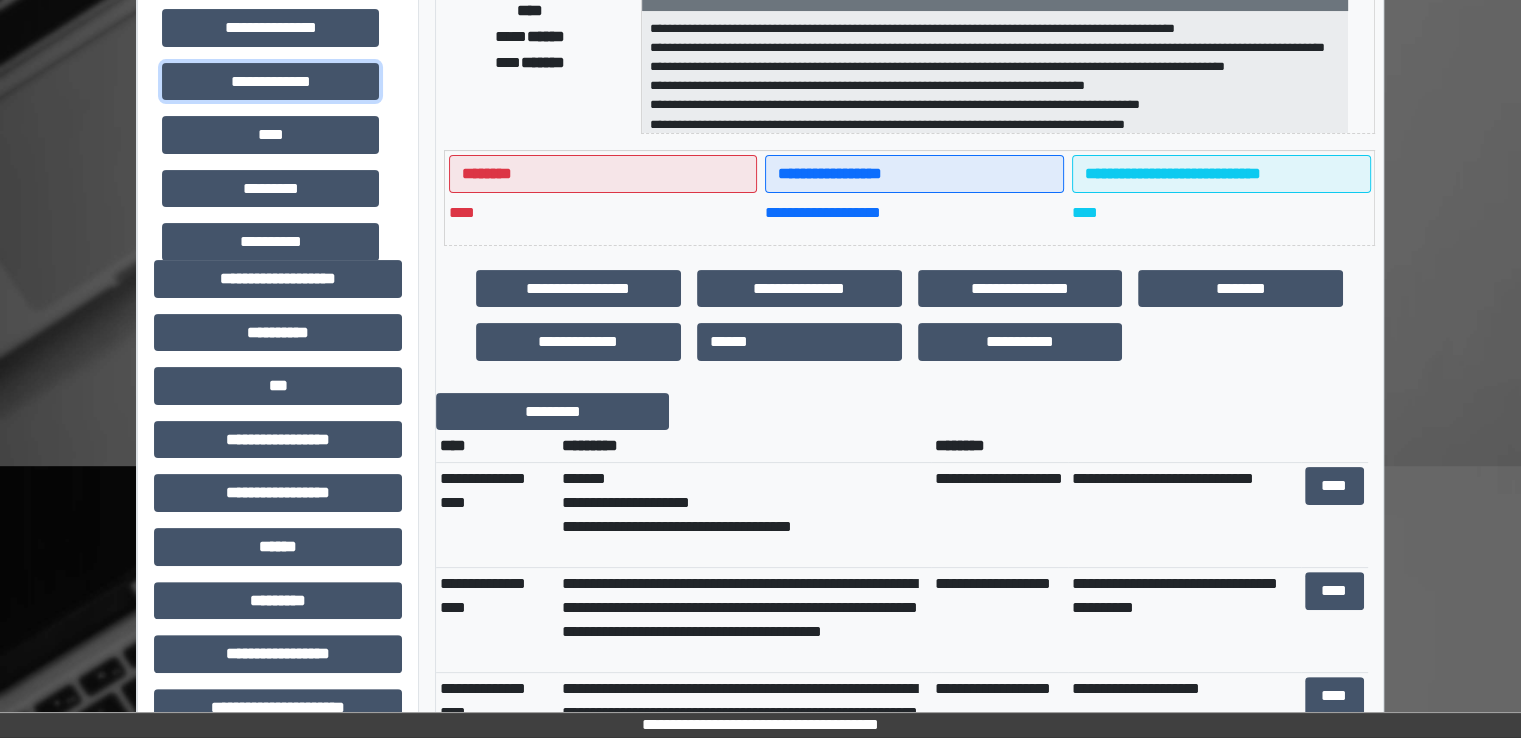 scroll, scrollTop: 392, scrollLeft: 0, axis: vertical 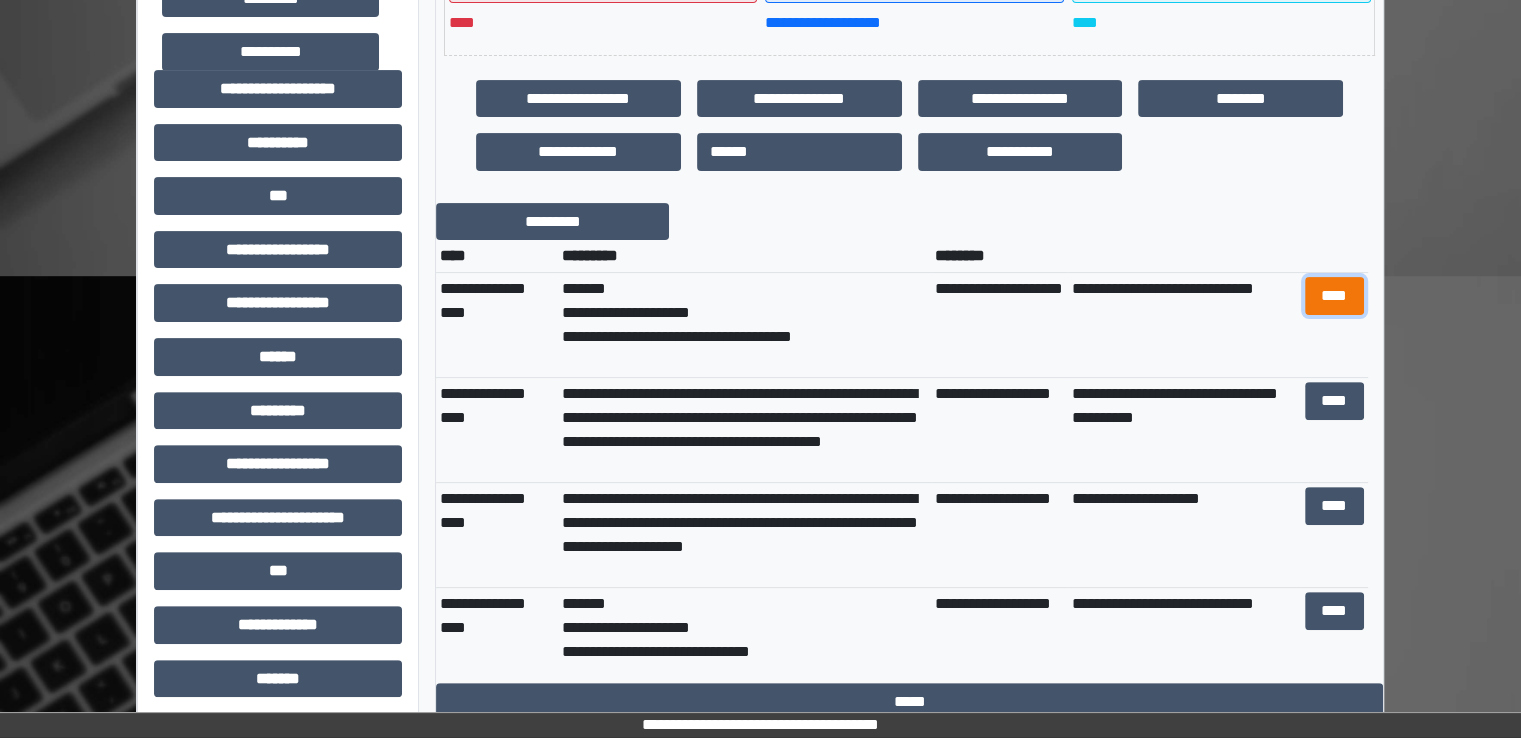 click on "****" at bounding box center (1334, 296) 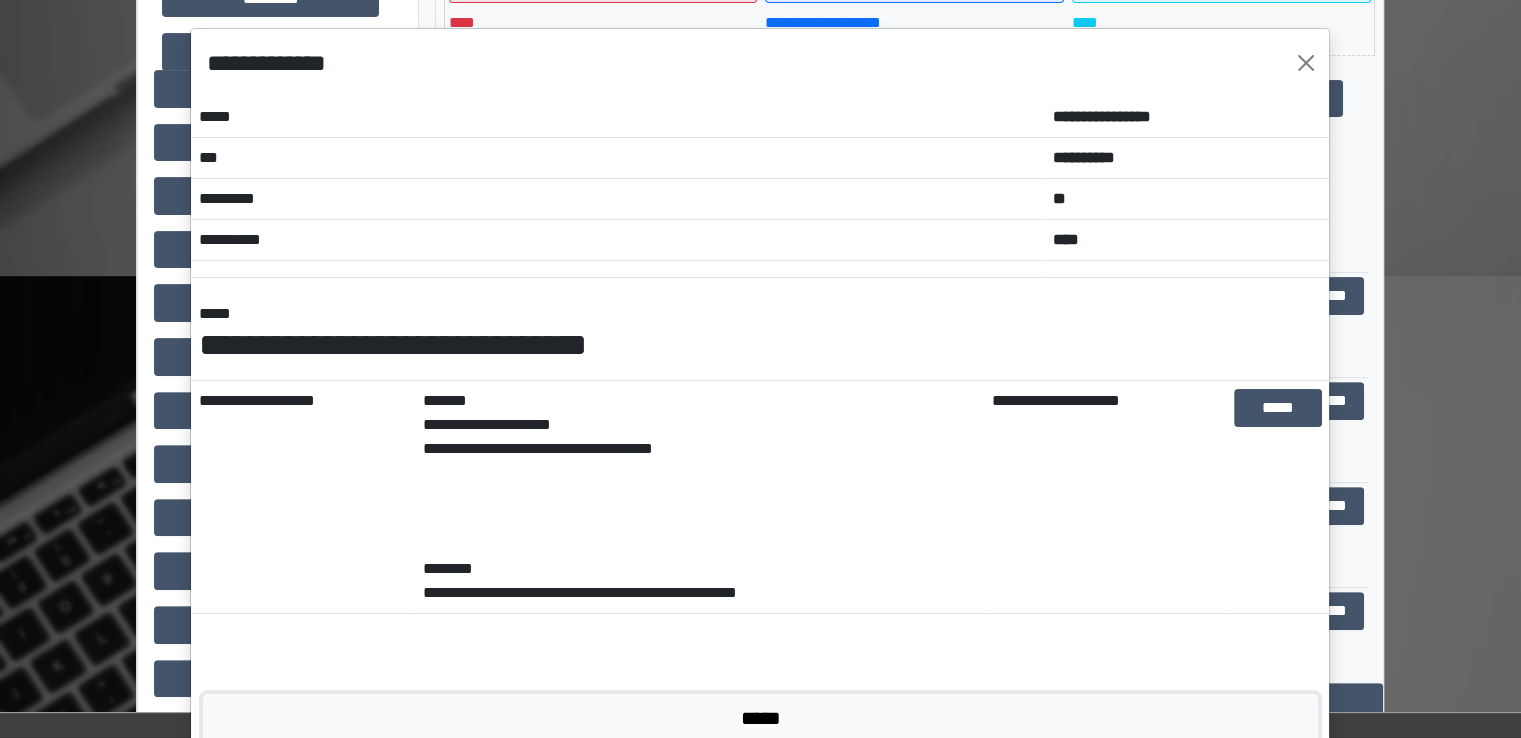click on "*****" at bounding box center (760, 718) 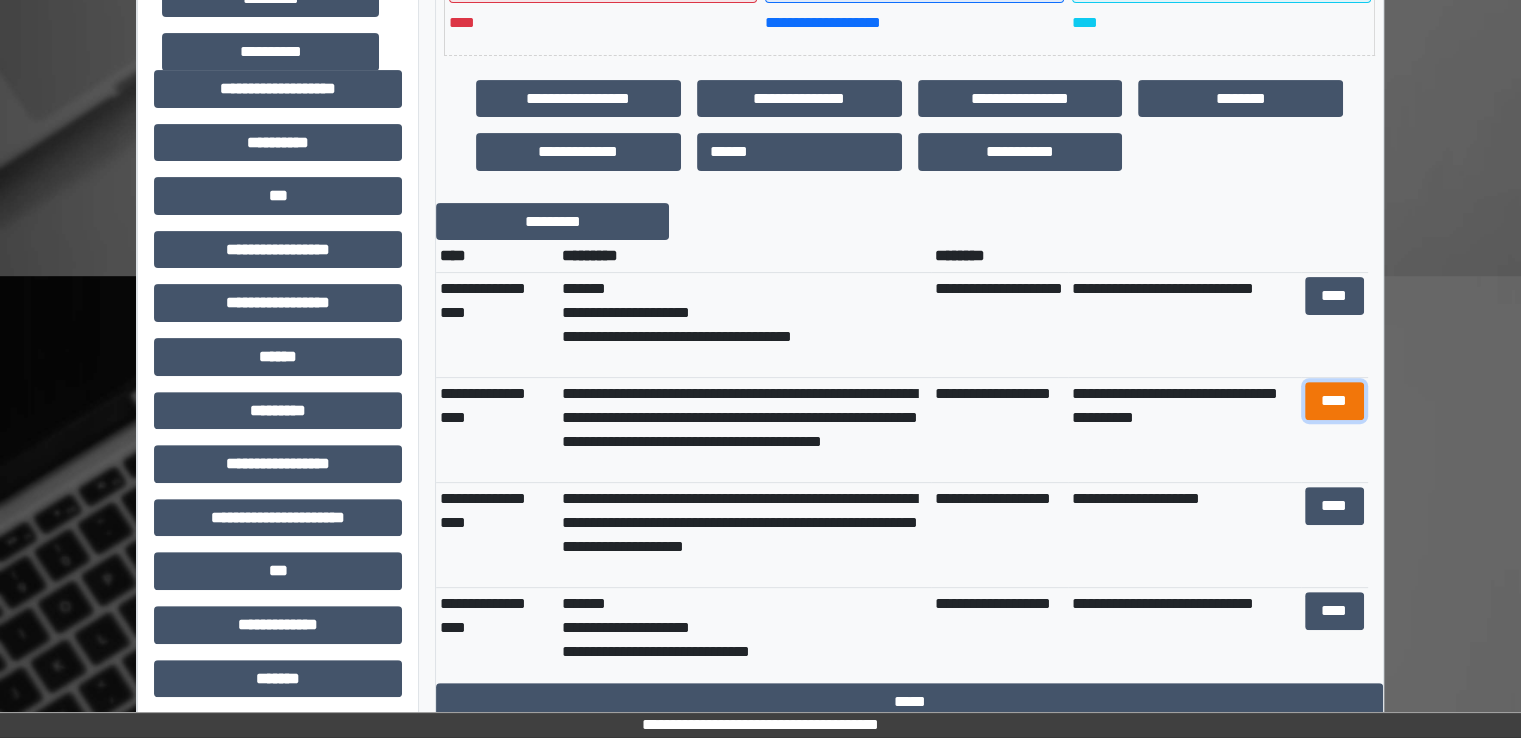 click on "****" at bounding box center (1334, 401) 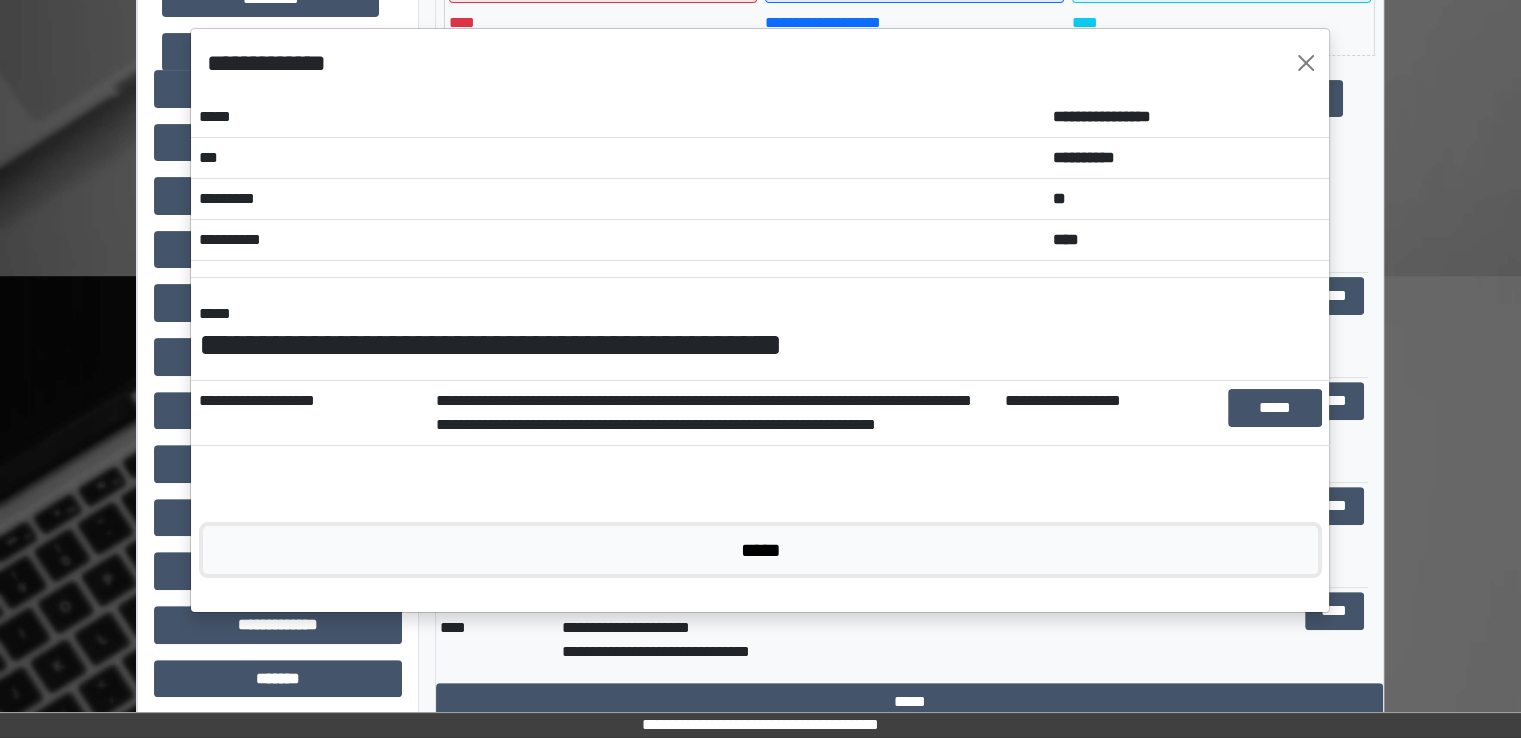 click on "*****" at bounding box center [760, 550] 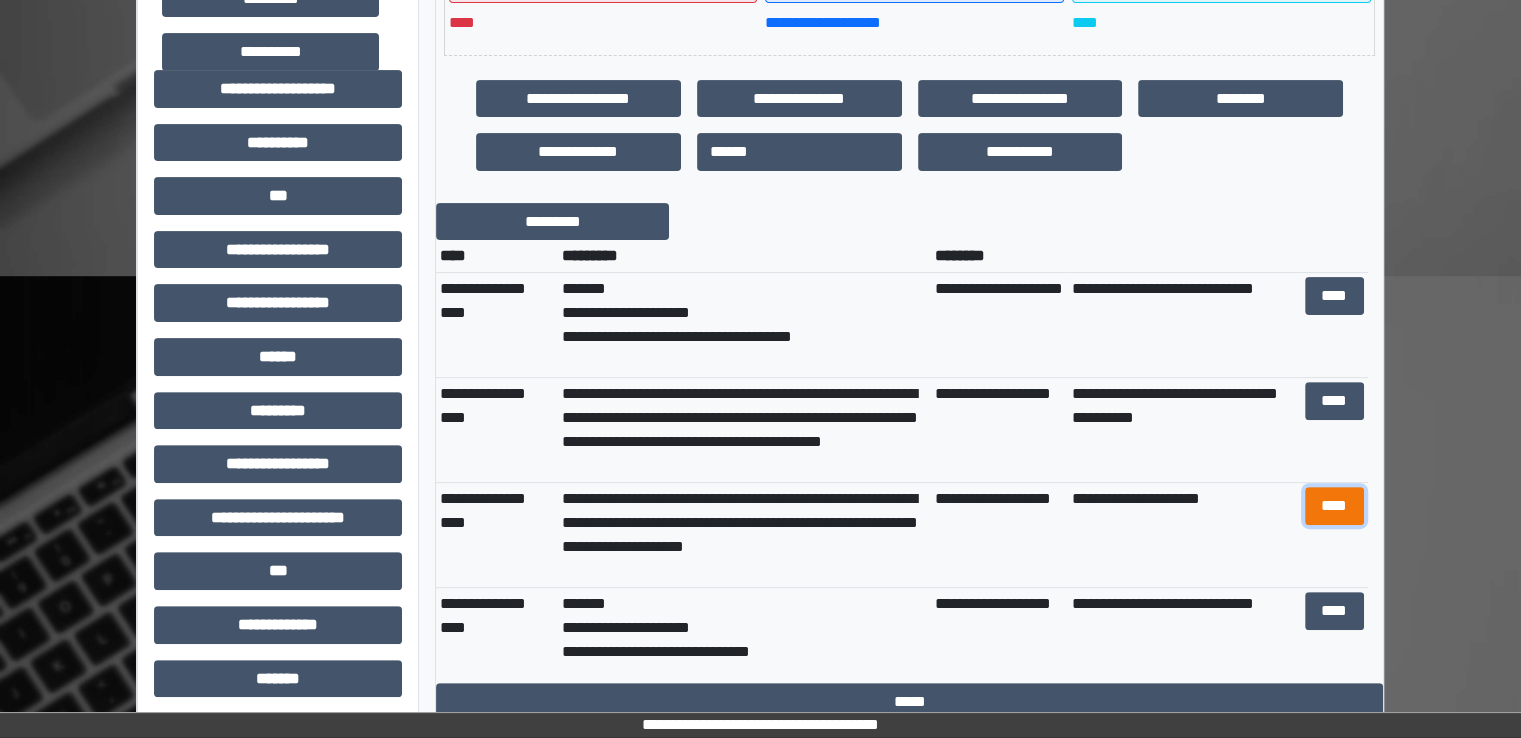 click on "****" at bounding box center (1334, 506) 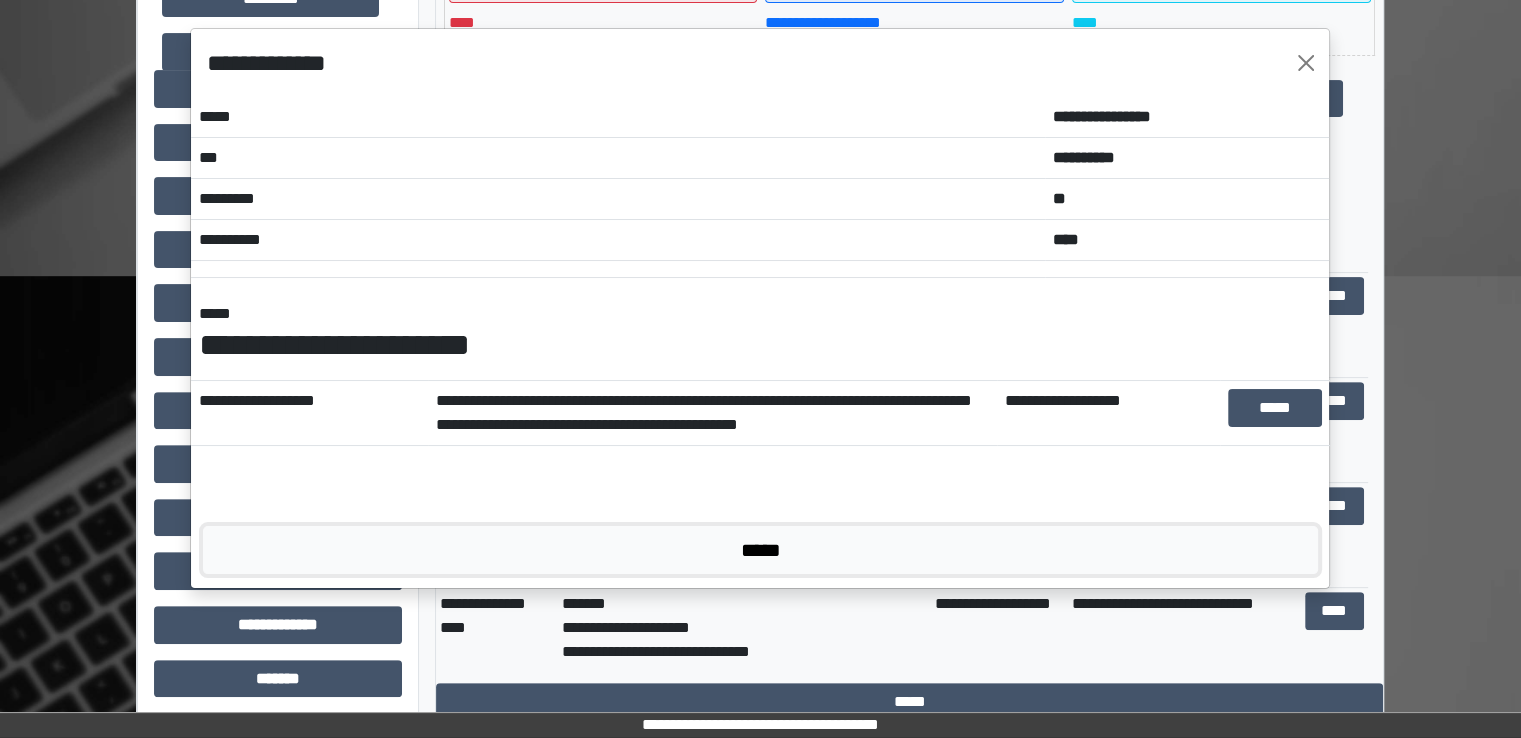 click on "*****" at bounding box center (760, 550) 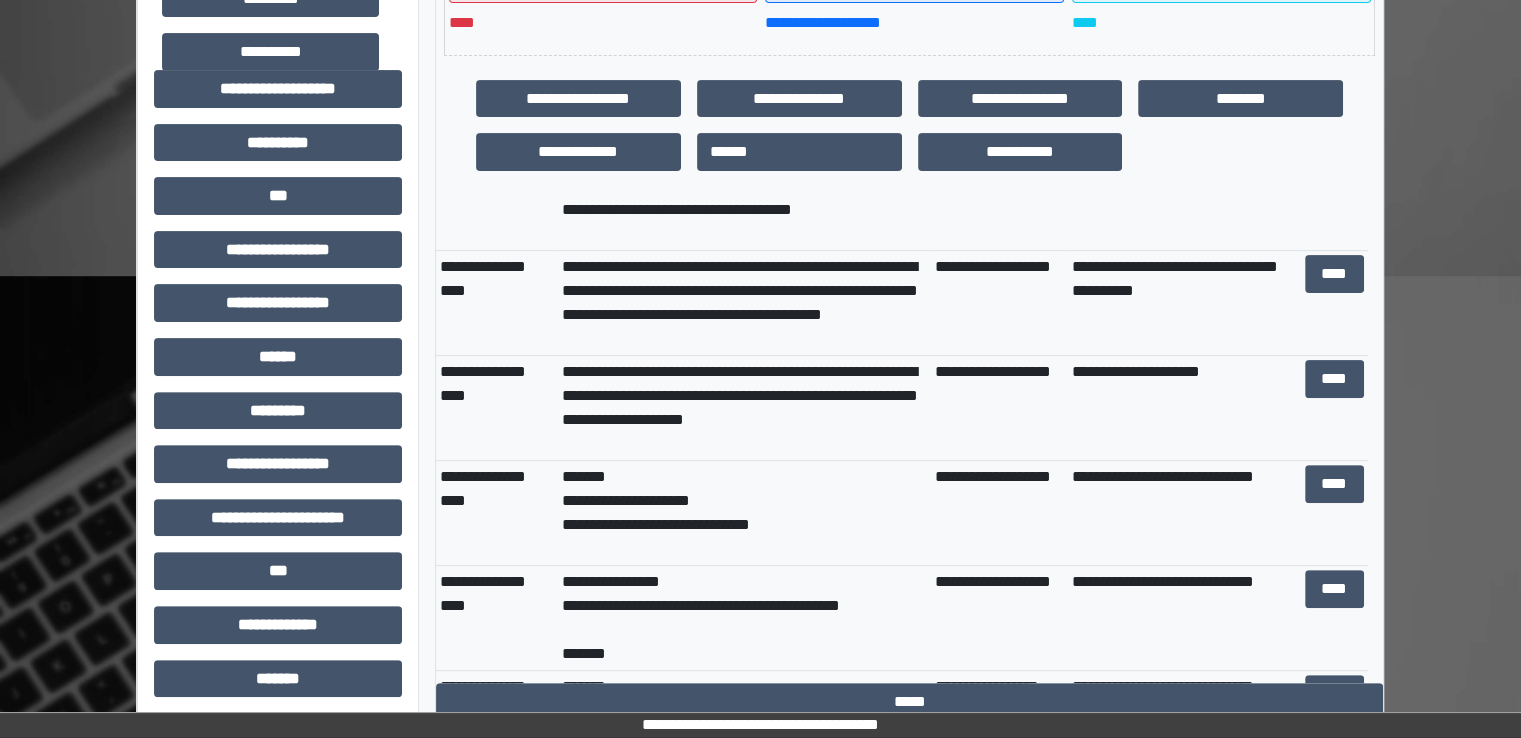 scroll, scrollTop: 128, scrollLeft: 0, axis: vertical 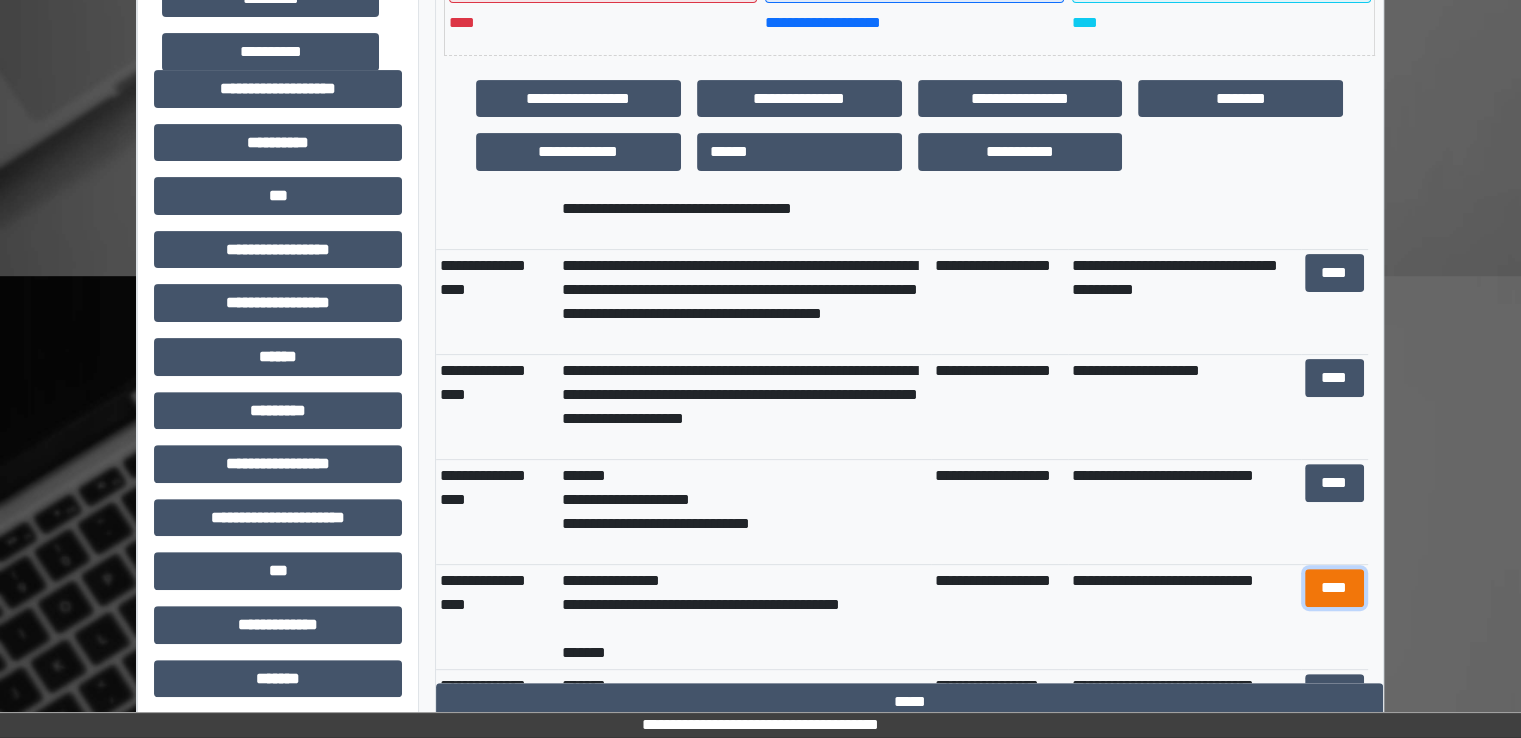 click on "****" at bounding box center [1334, 588] 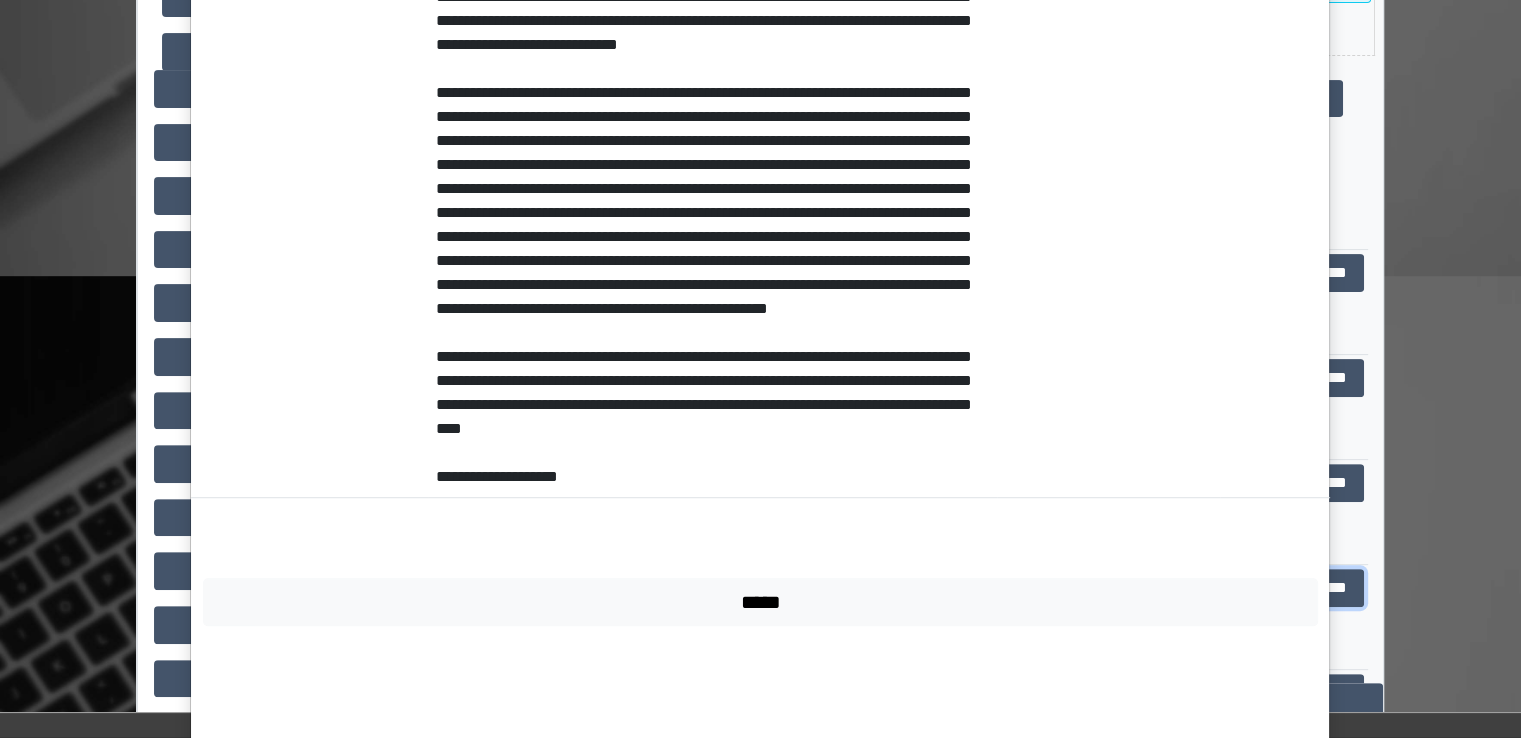 scroll, scrollTop: 1248, scrollLeft: 0, axis: vertical 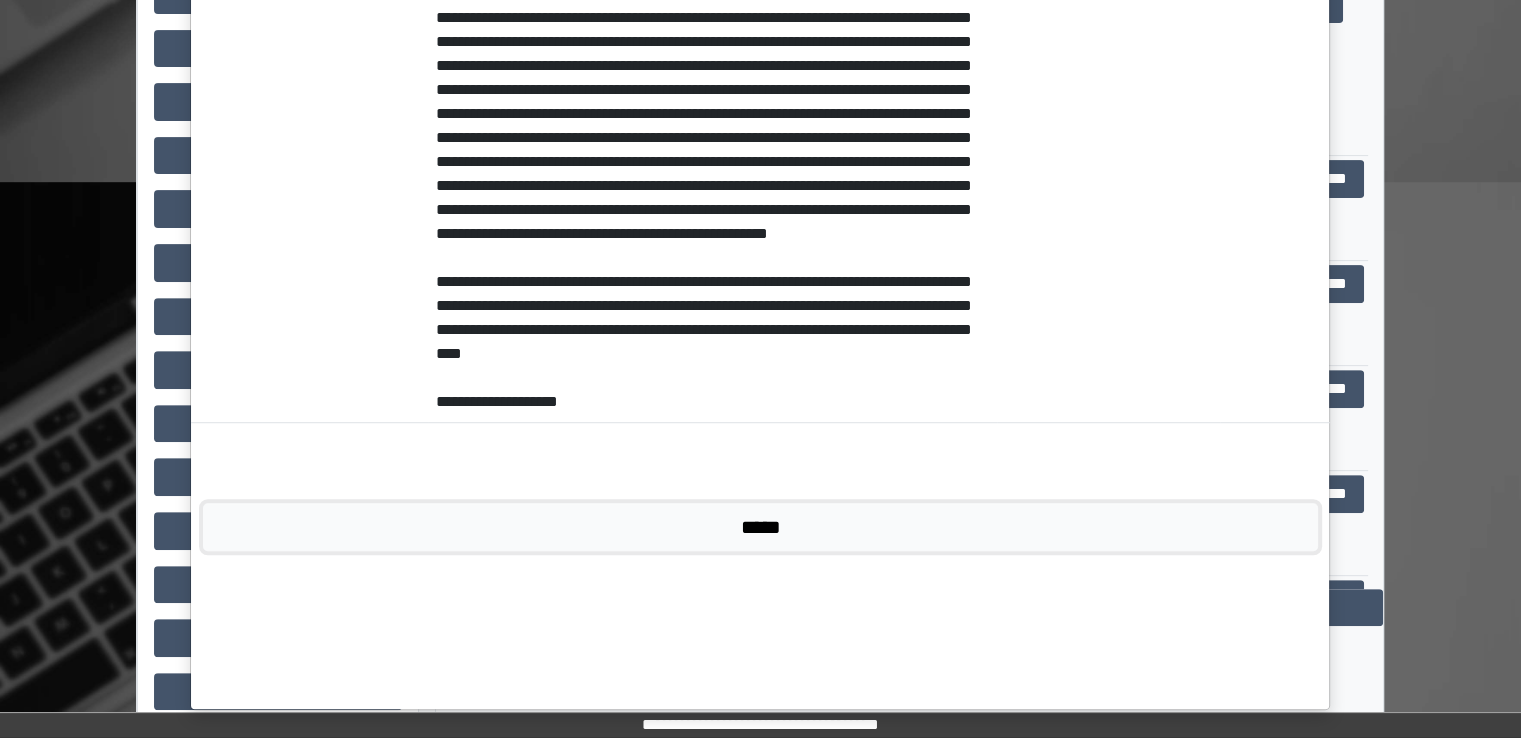 click on "*****" at bounding box center (760, 527) 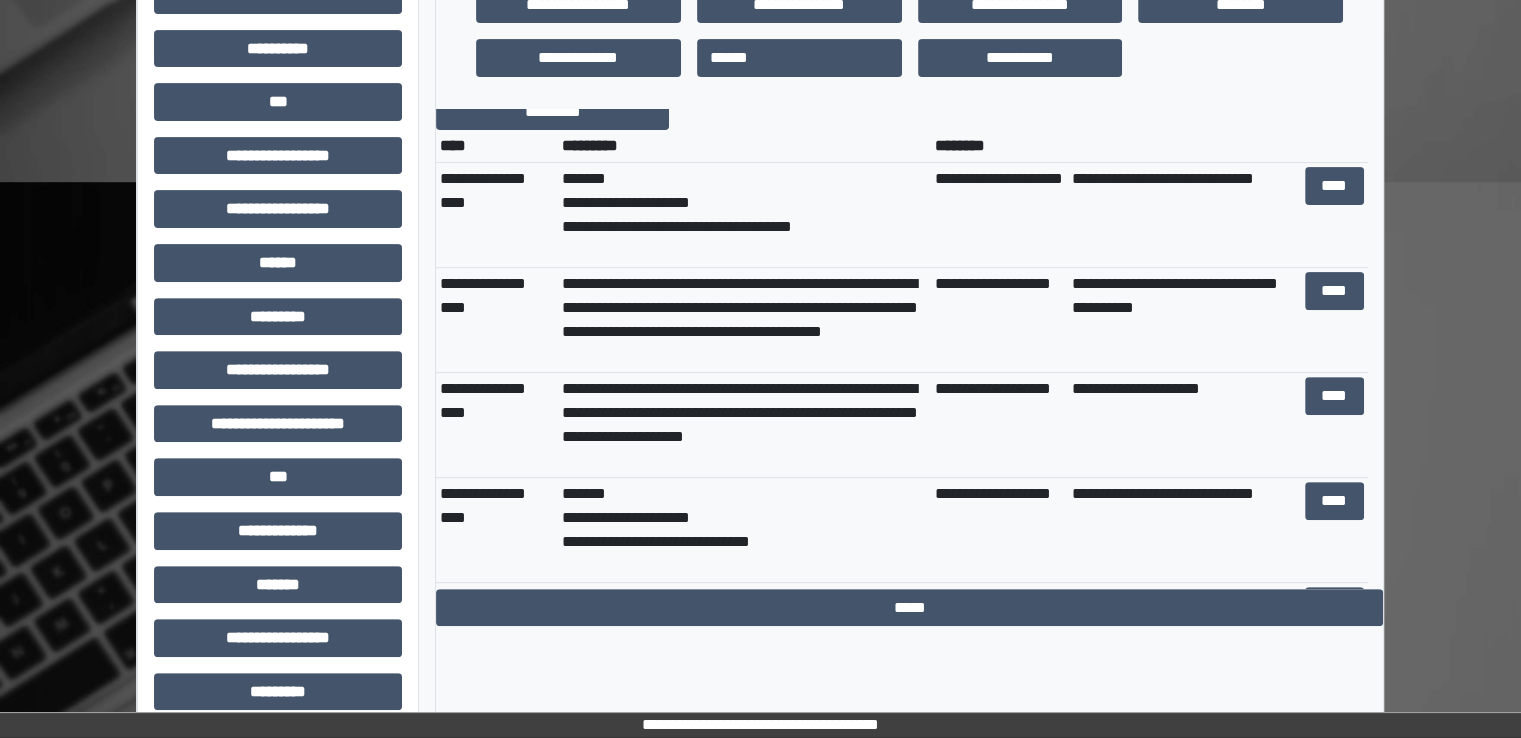 scroll, scrollTop: 0, scrollLeft: 0, axis: both 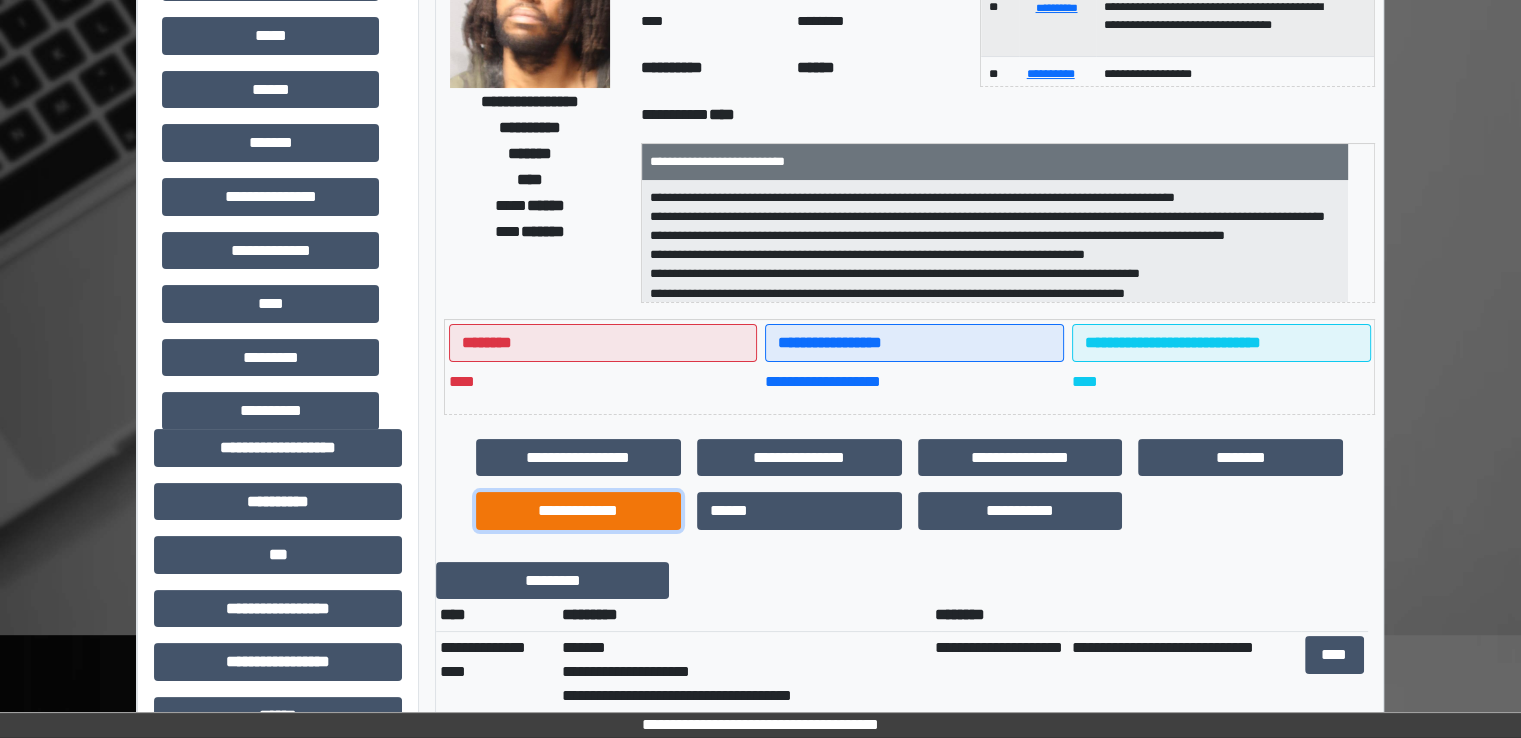 click on "**********" at bounding box center [578, 511] 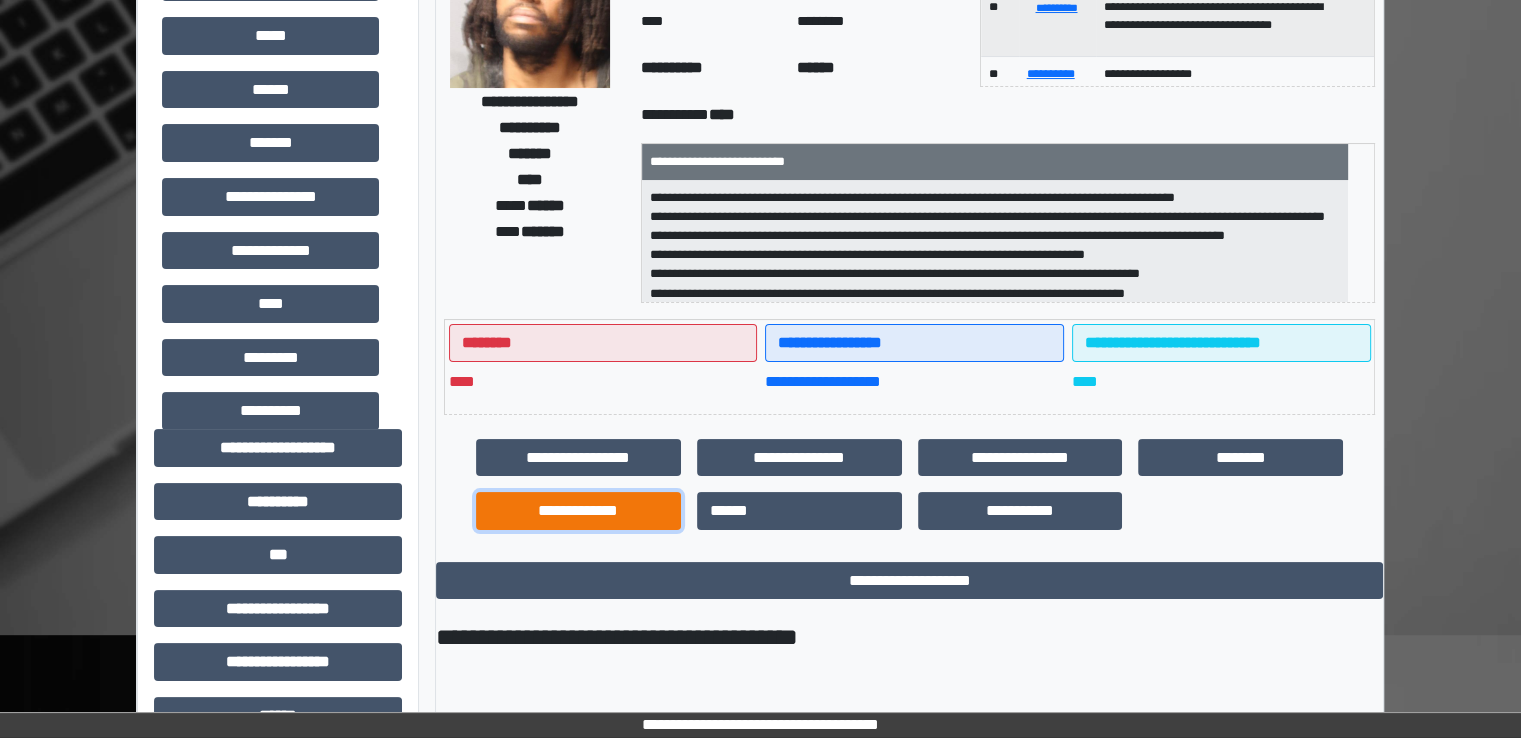 scroll, scrollTop: 627, scrollLeft: 0, axis: vertical 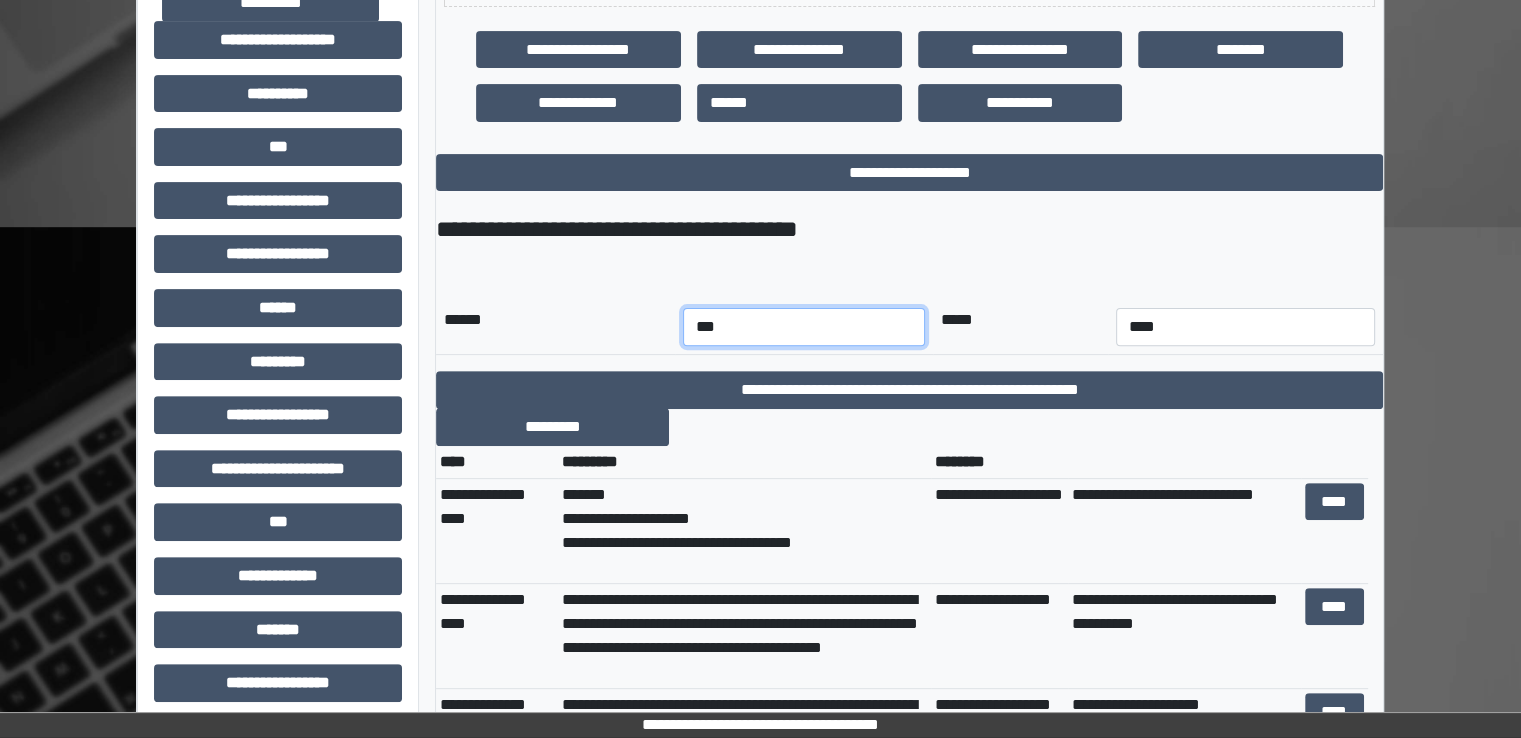 click on "***
***
***
***
***
***
***
***
***
***
***
***" at bounding box center [804, 327] 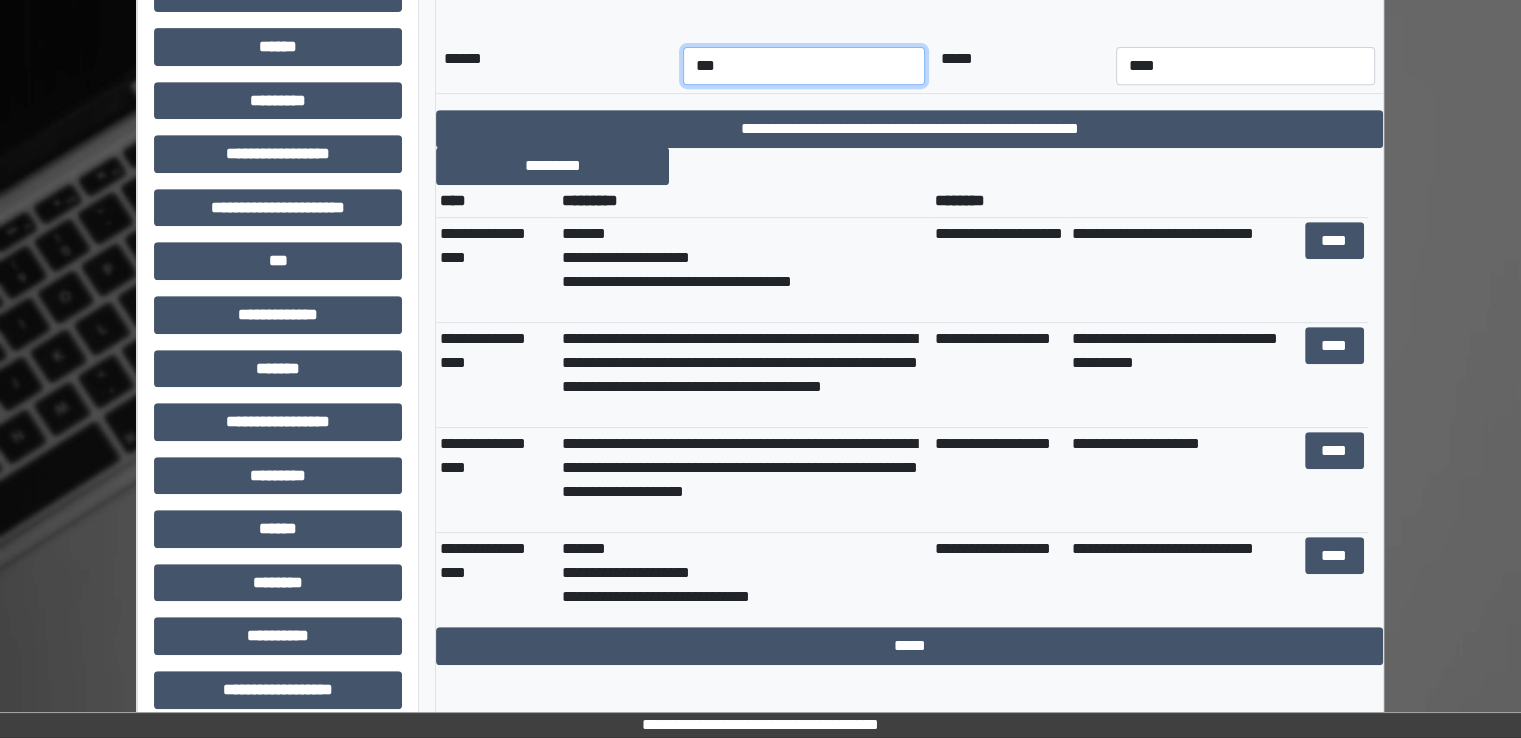 scroll, scrollTop: 890, scrollLeft: 0, axis: vertical 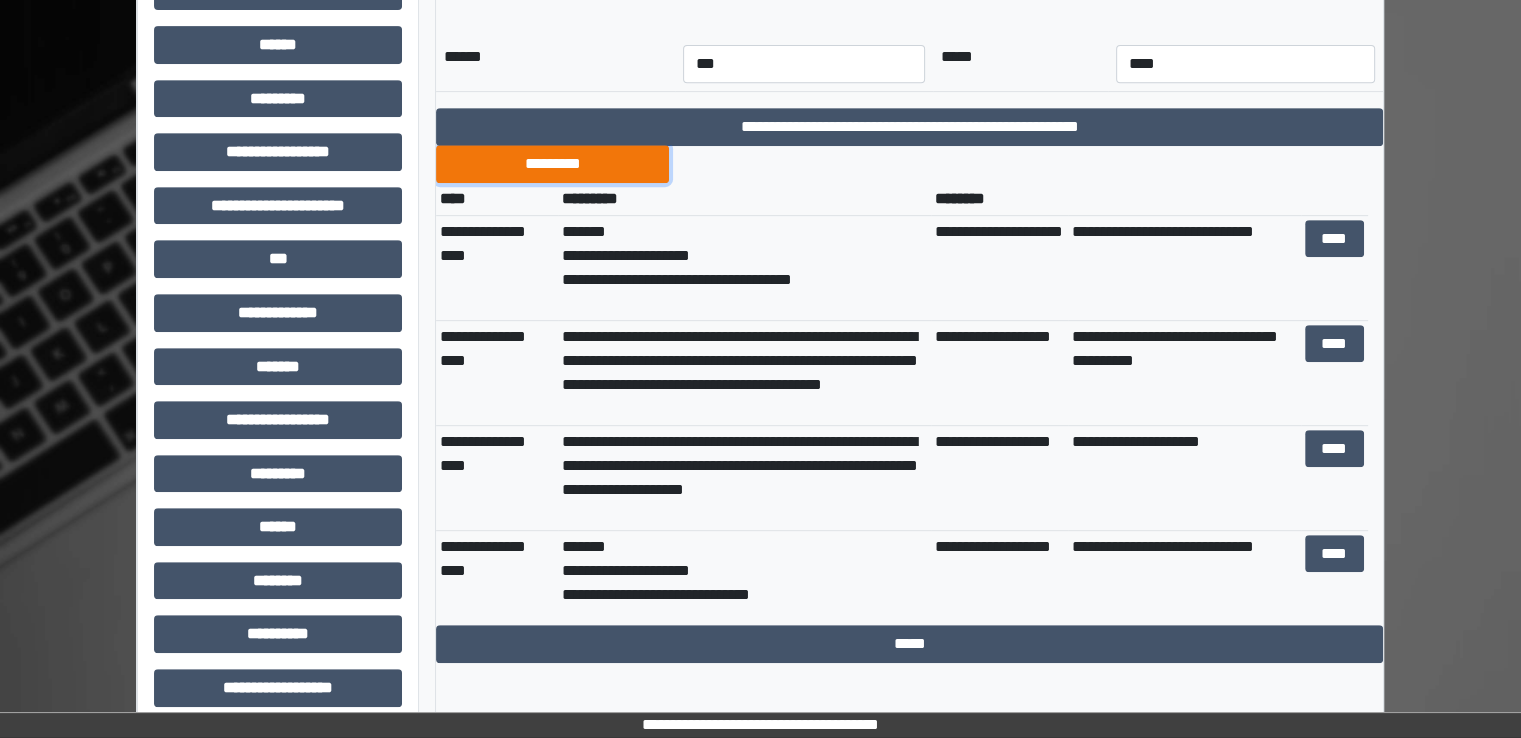 click on "*********" at bounding box center [552, 164] 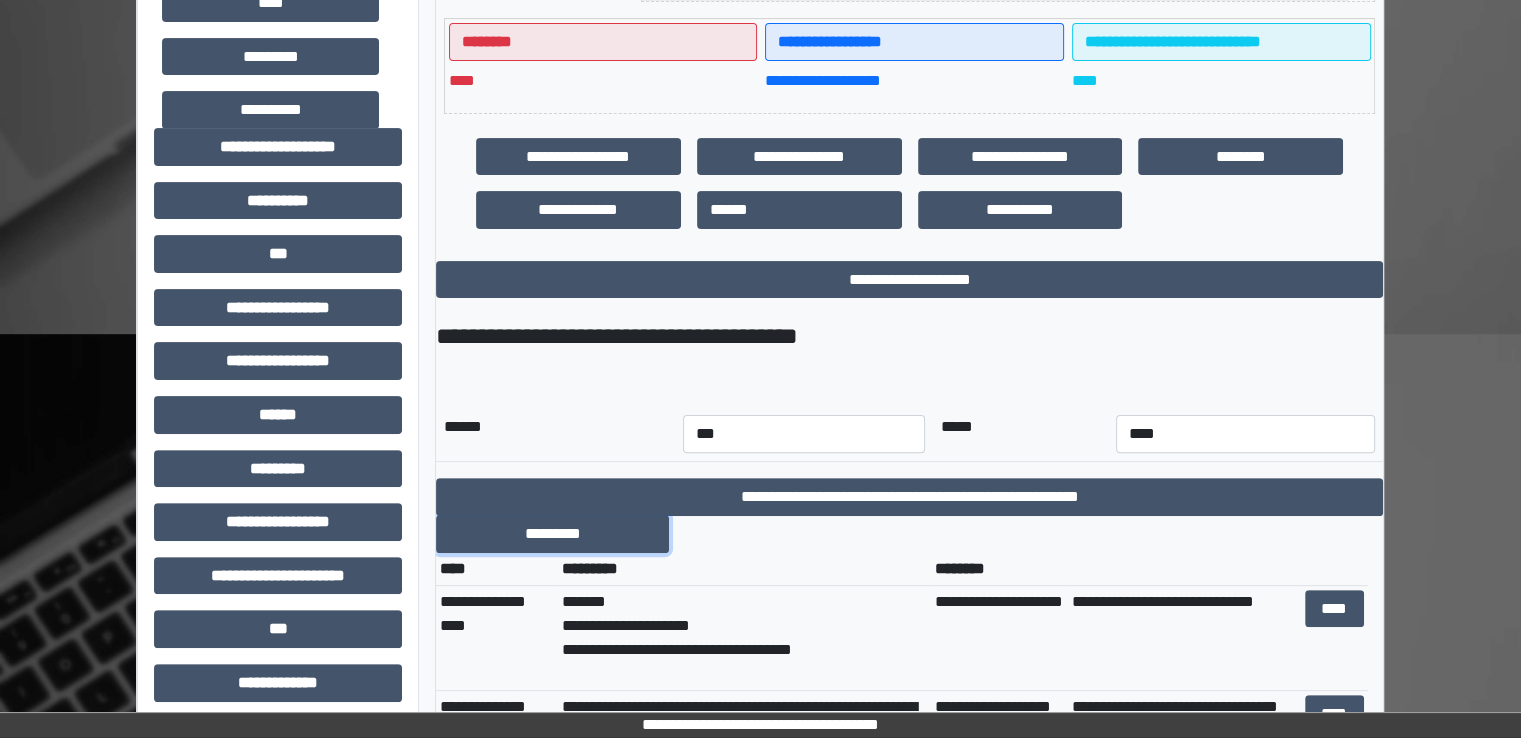 scroll, scrollTop: 516, scrollLeft: 0, axis: vertical 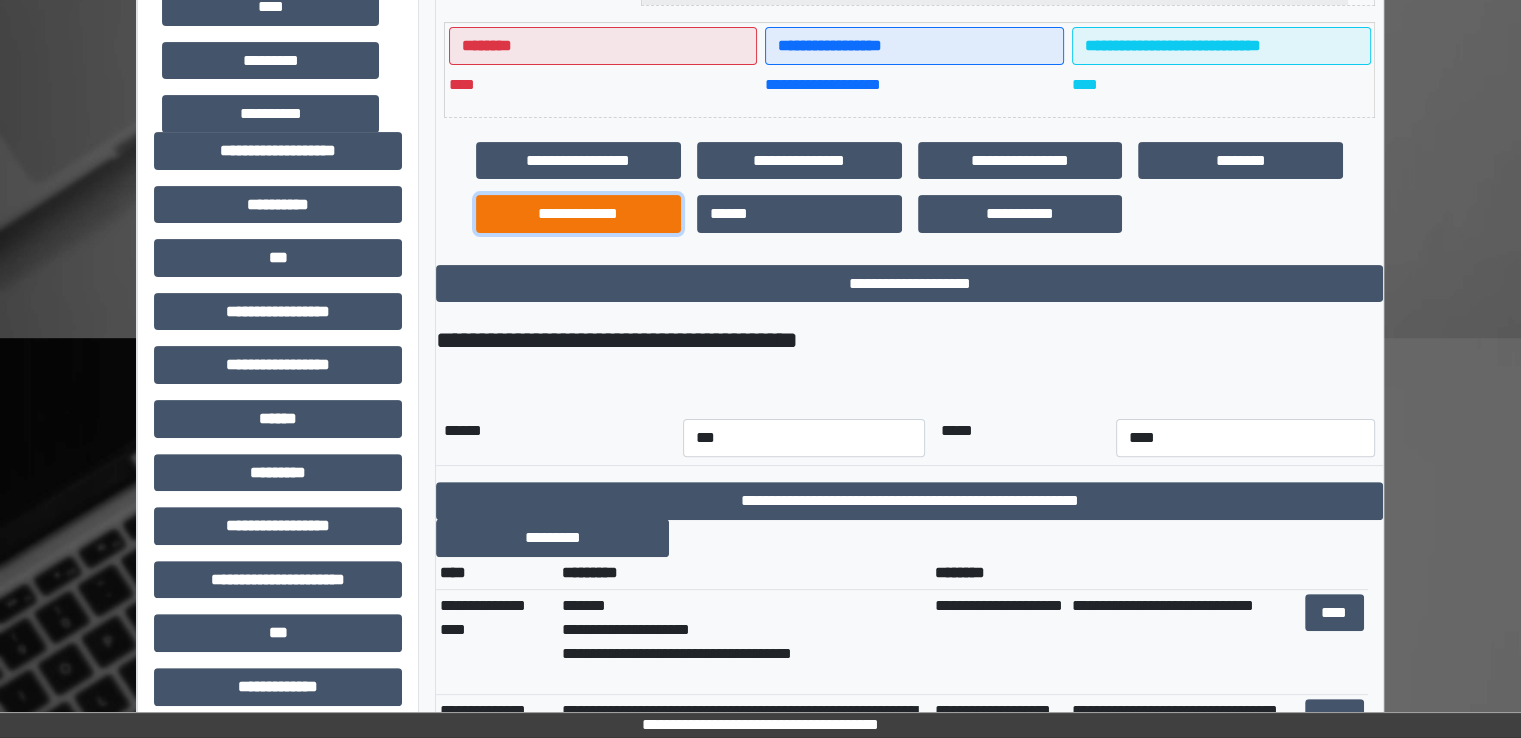 click on "**********" at bounding box center [578, 214] 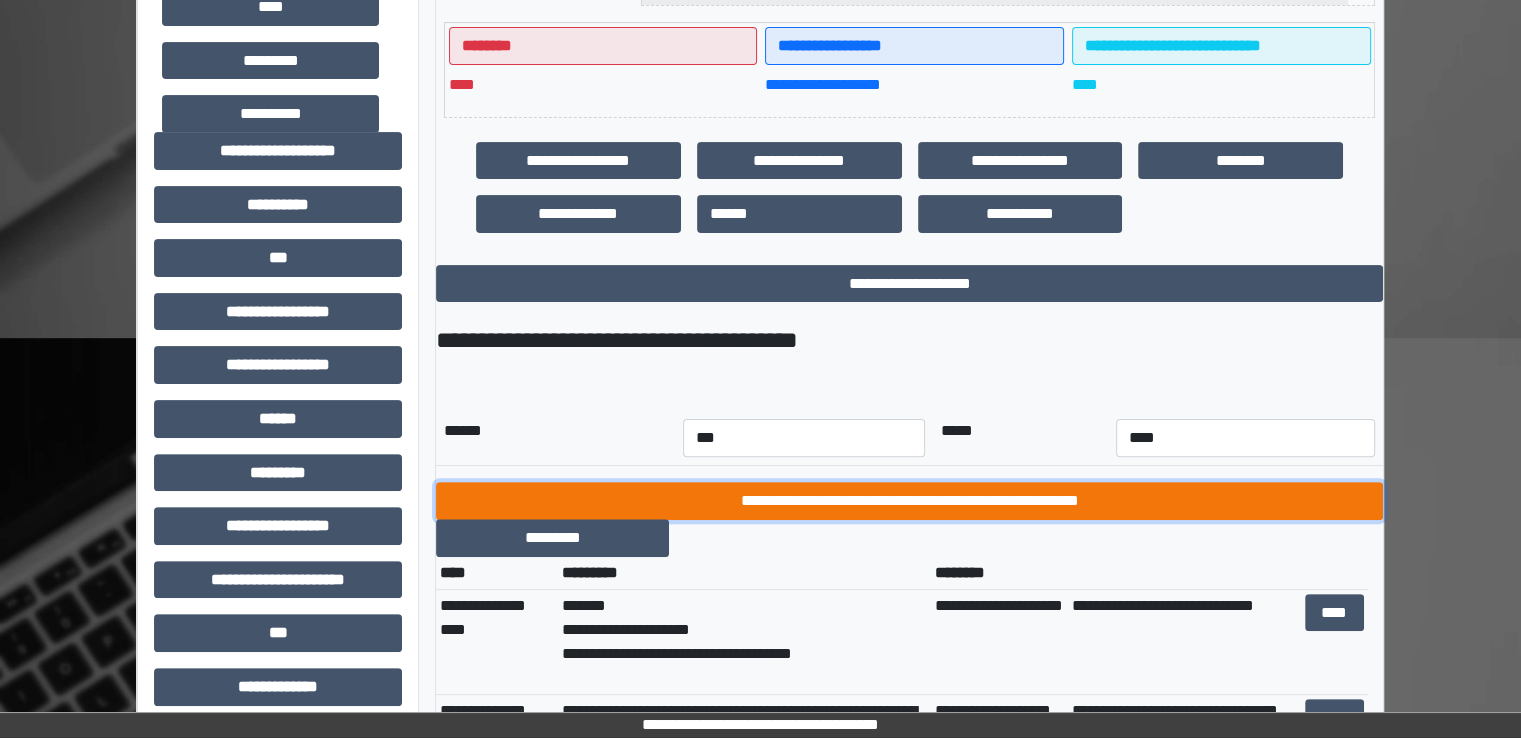 click on "**********" at bounding box center (909, 501) 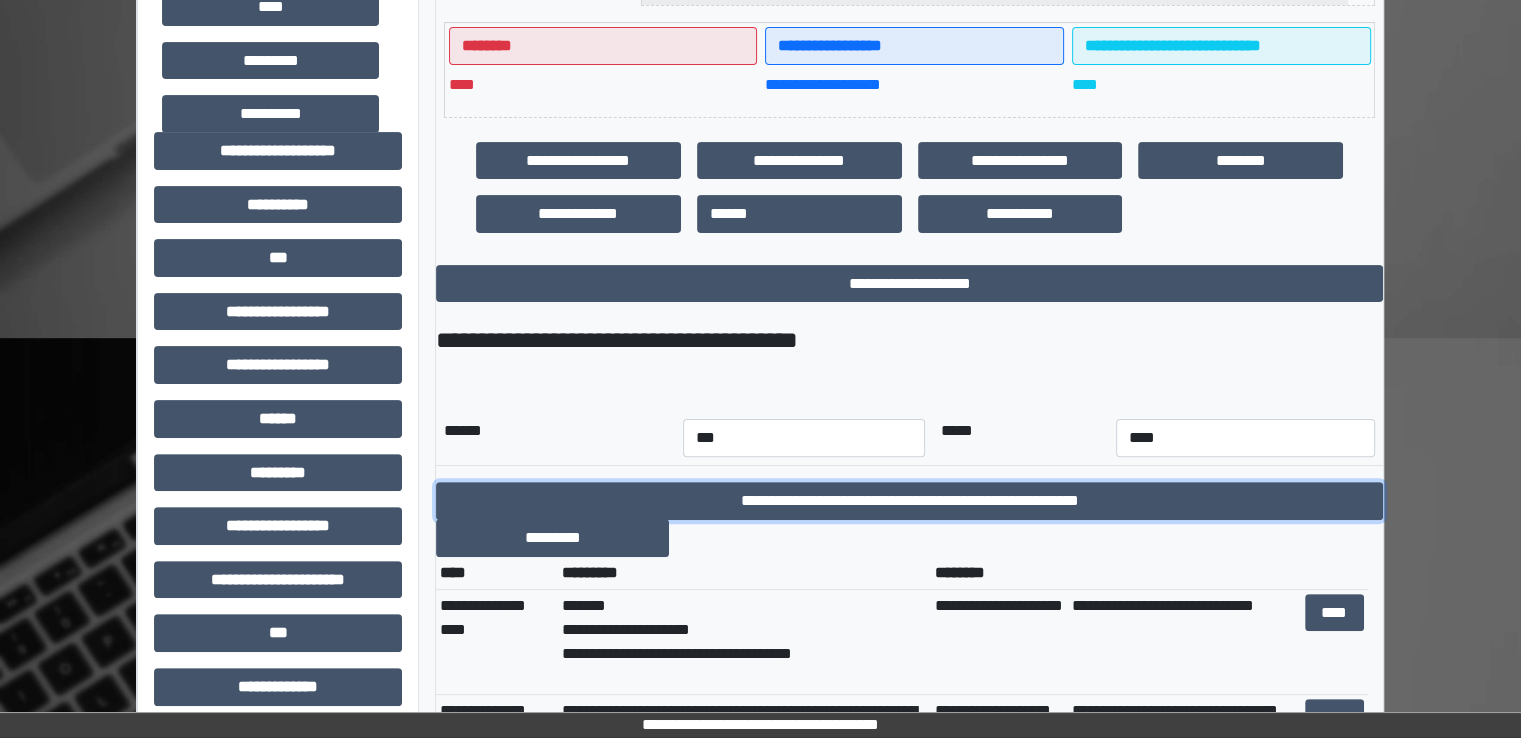 scroll, scrollTop: 0, scrollLeft: 0, axis: both 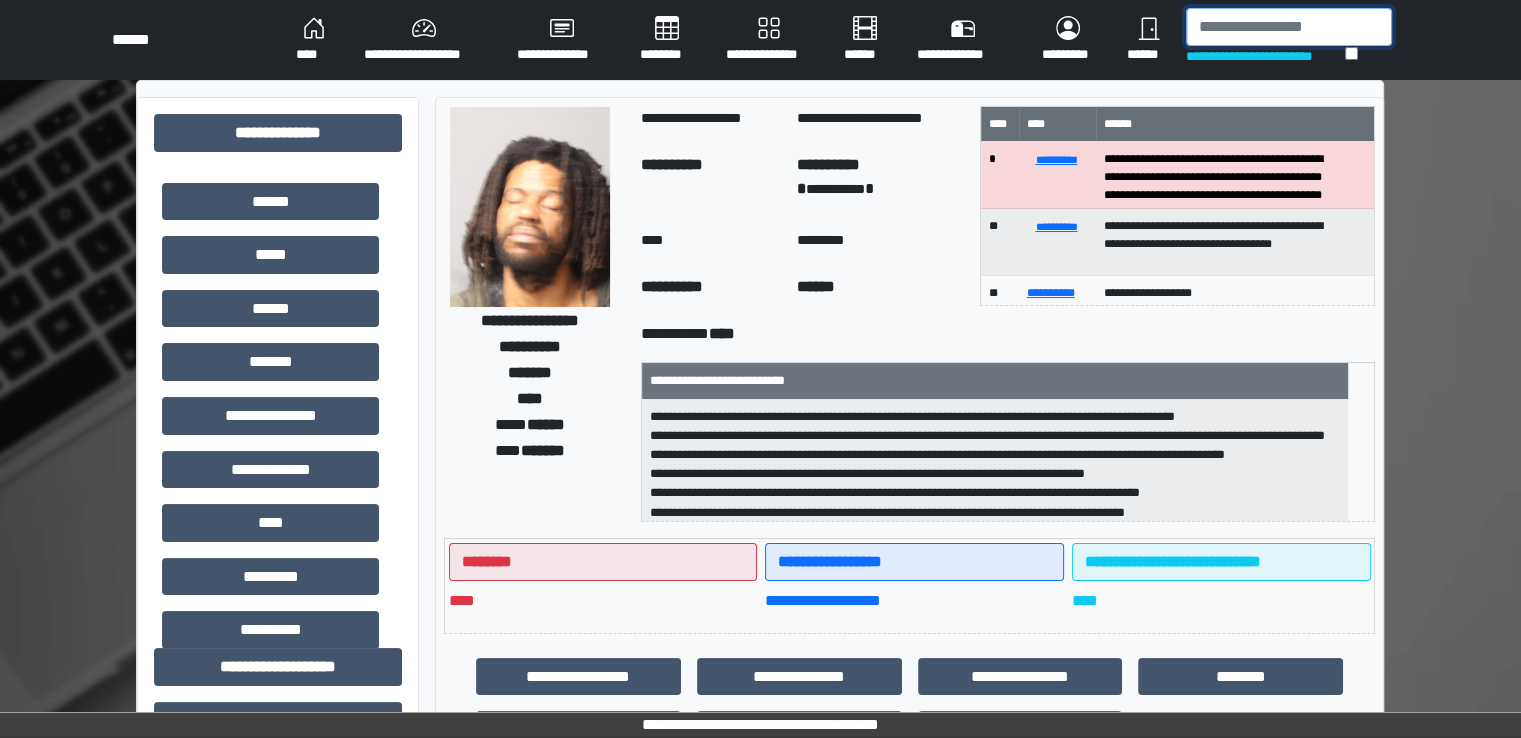 click at bounding box center (1289, 27) 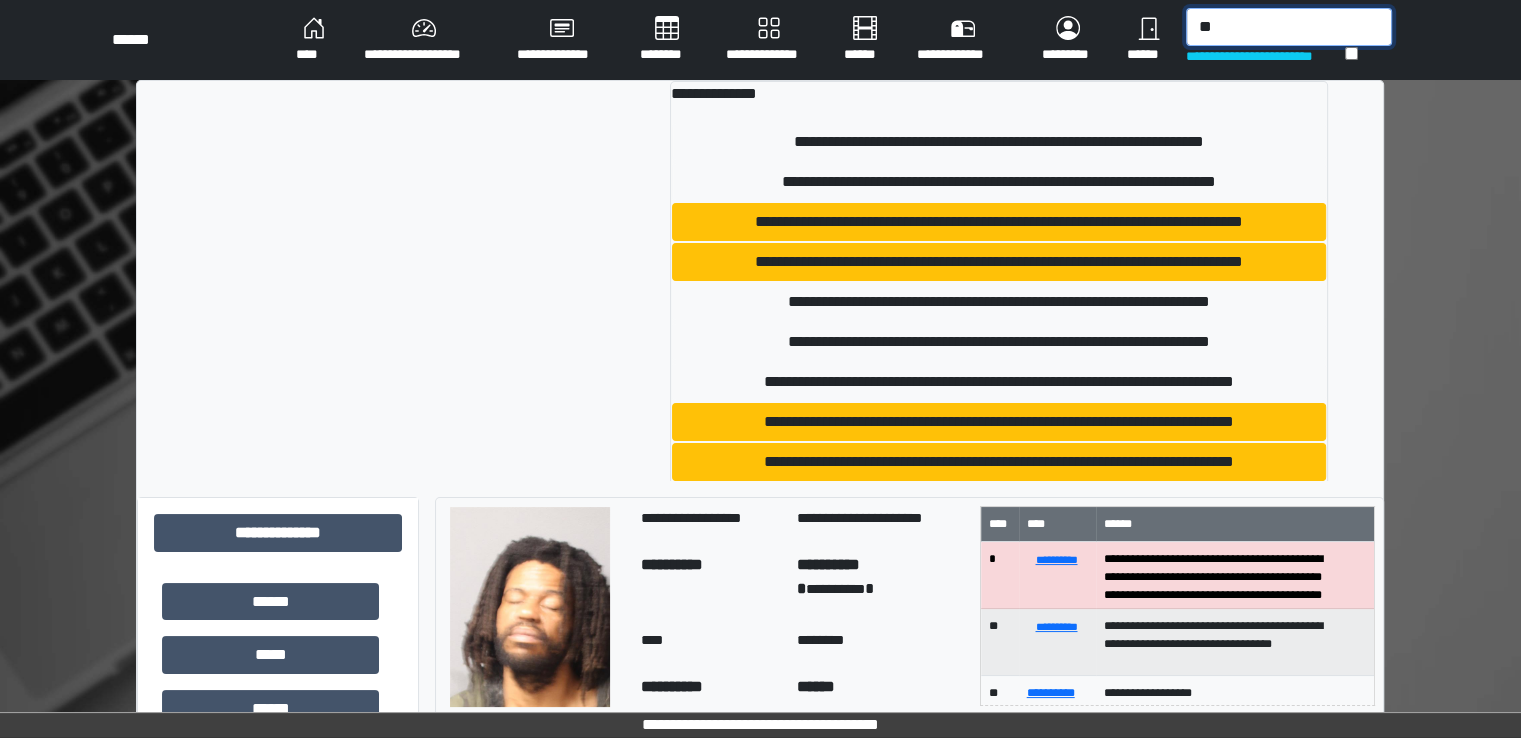 type on "*" 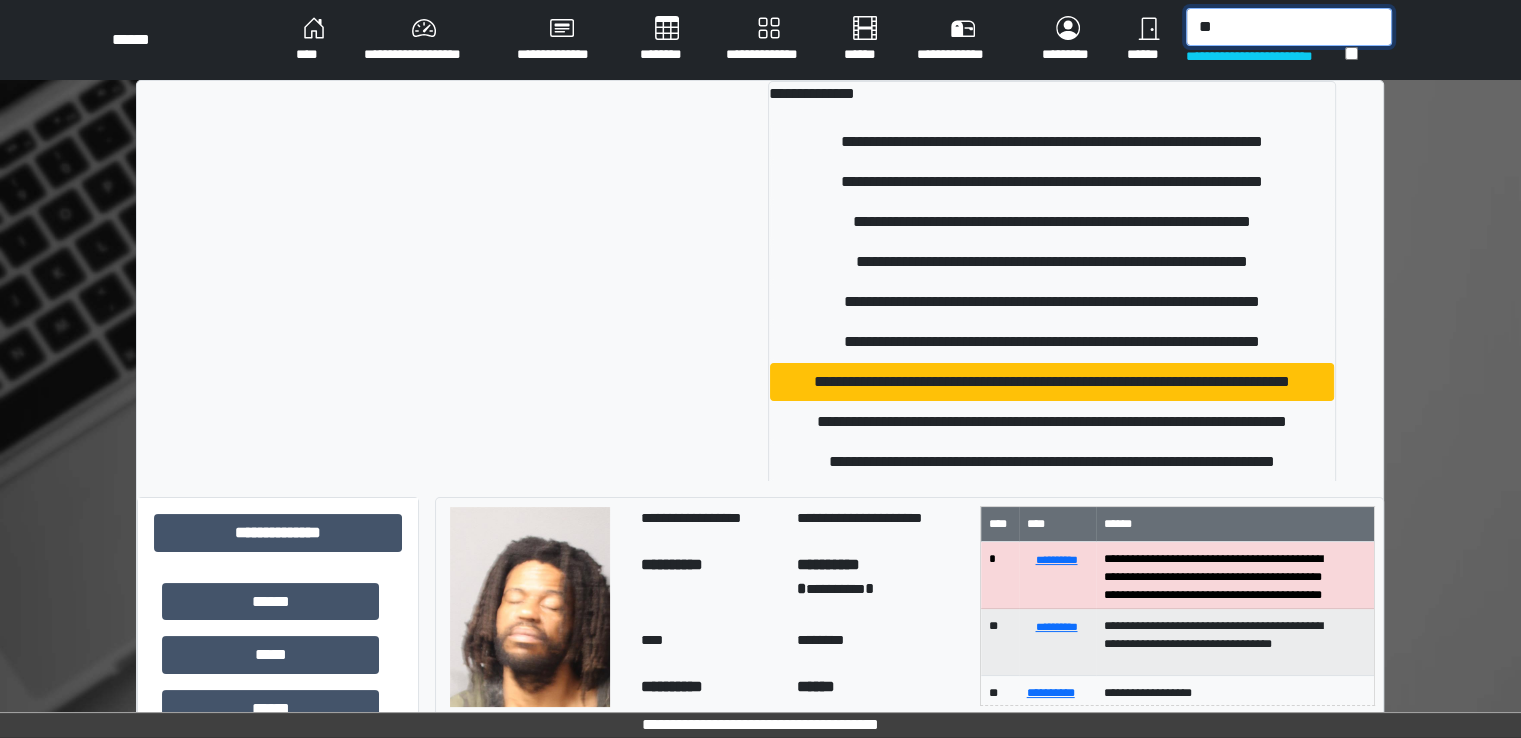 type on "*" 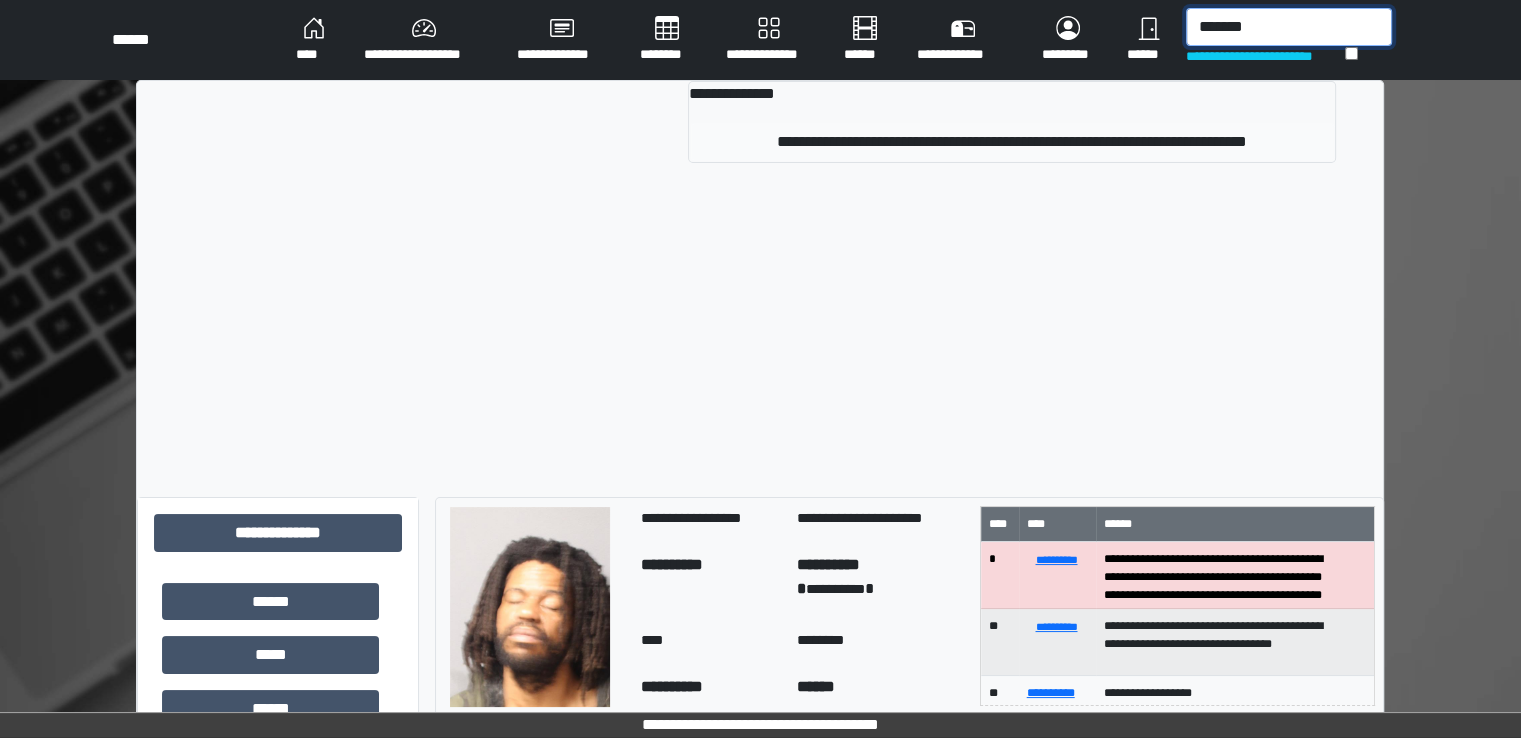 type on "*******" 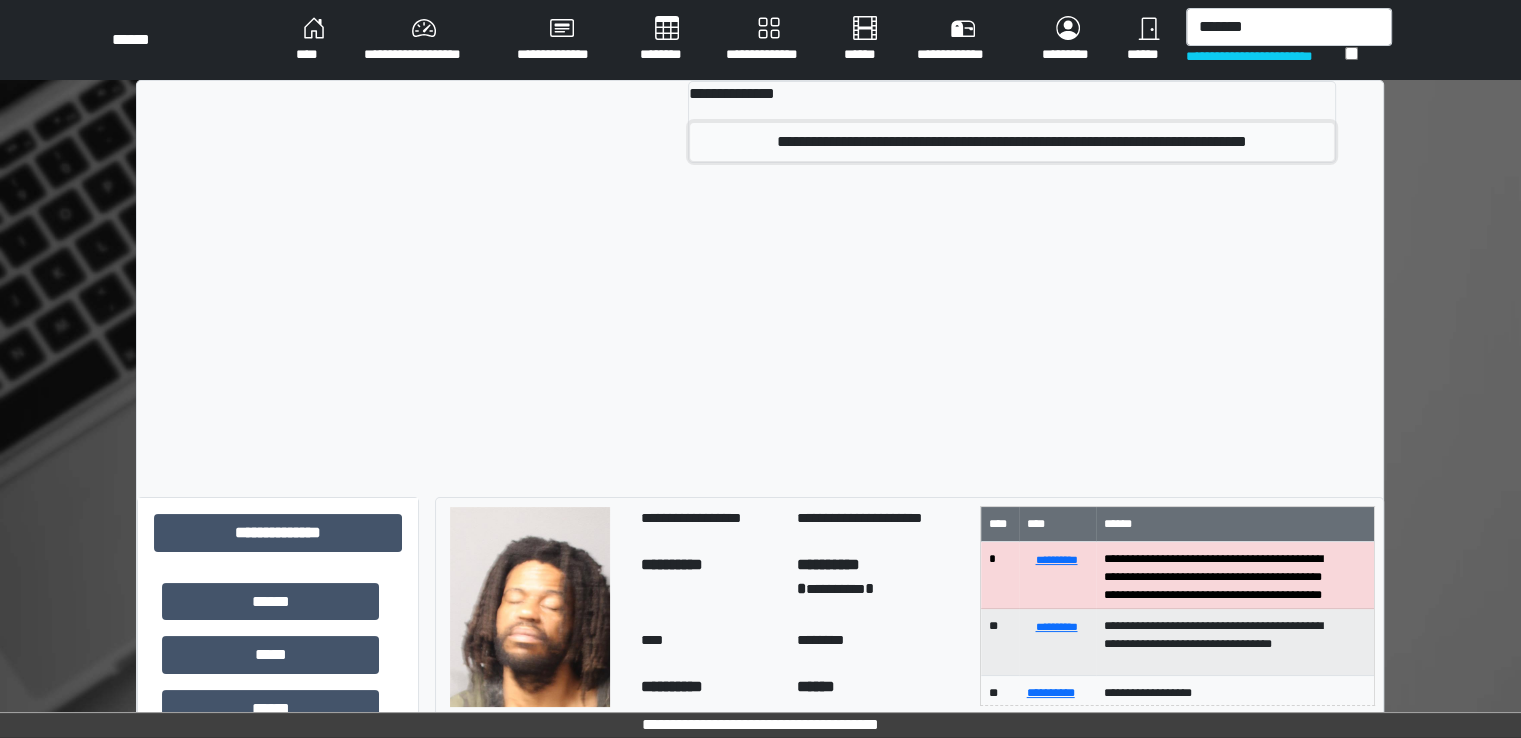 click on "**********" at bounding box center [1012, 142] 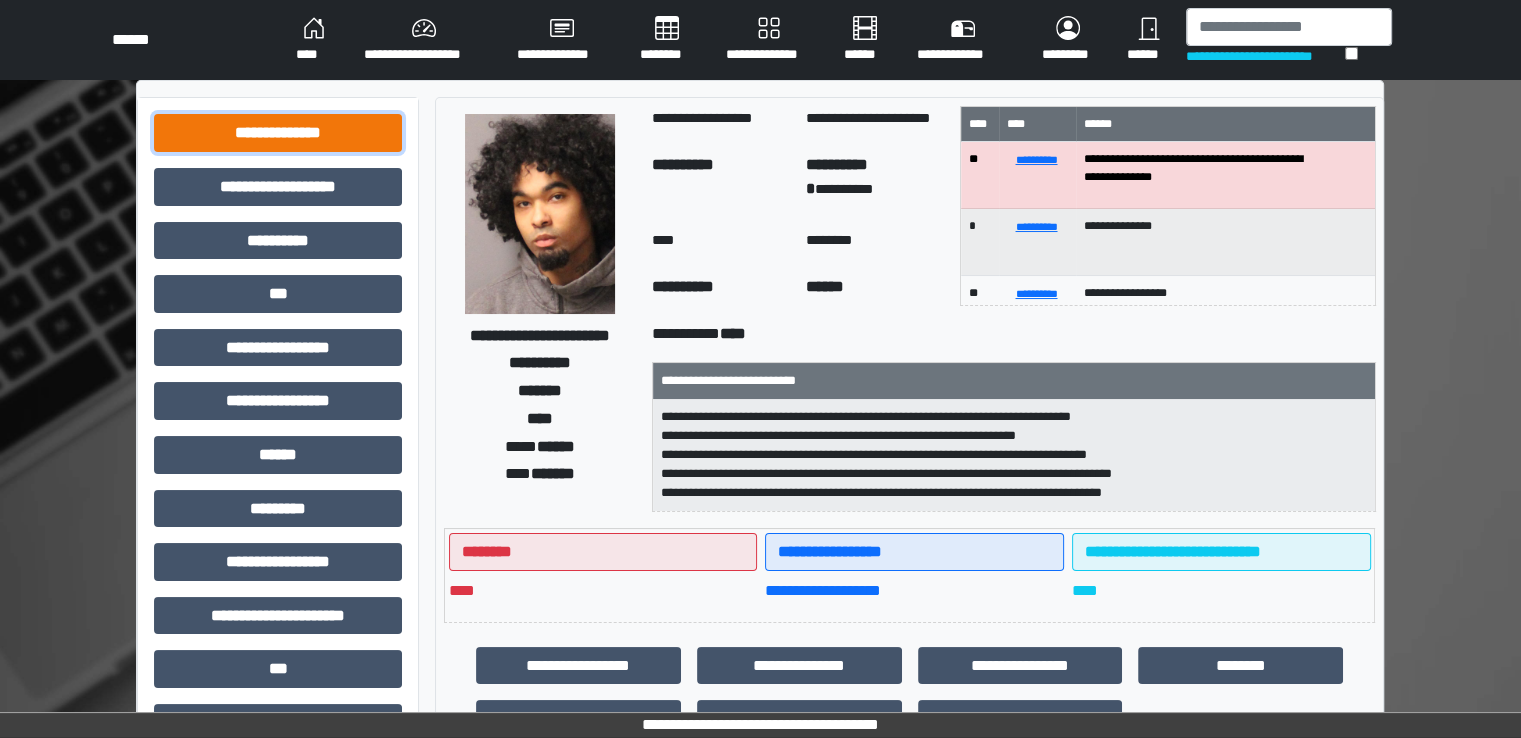 click on "**********" at bounding box center [278, 133] 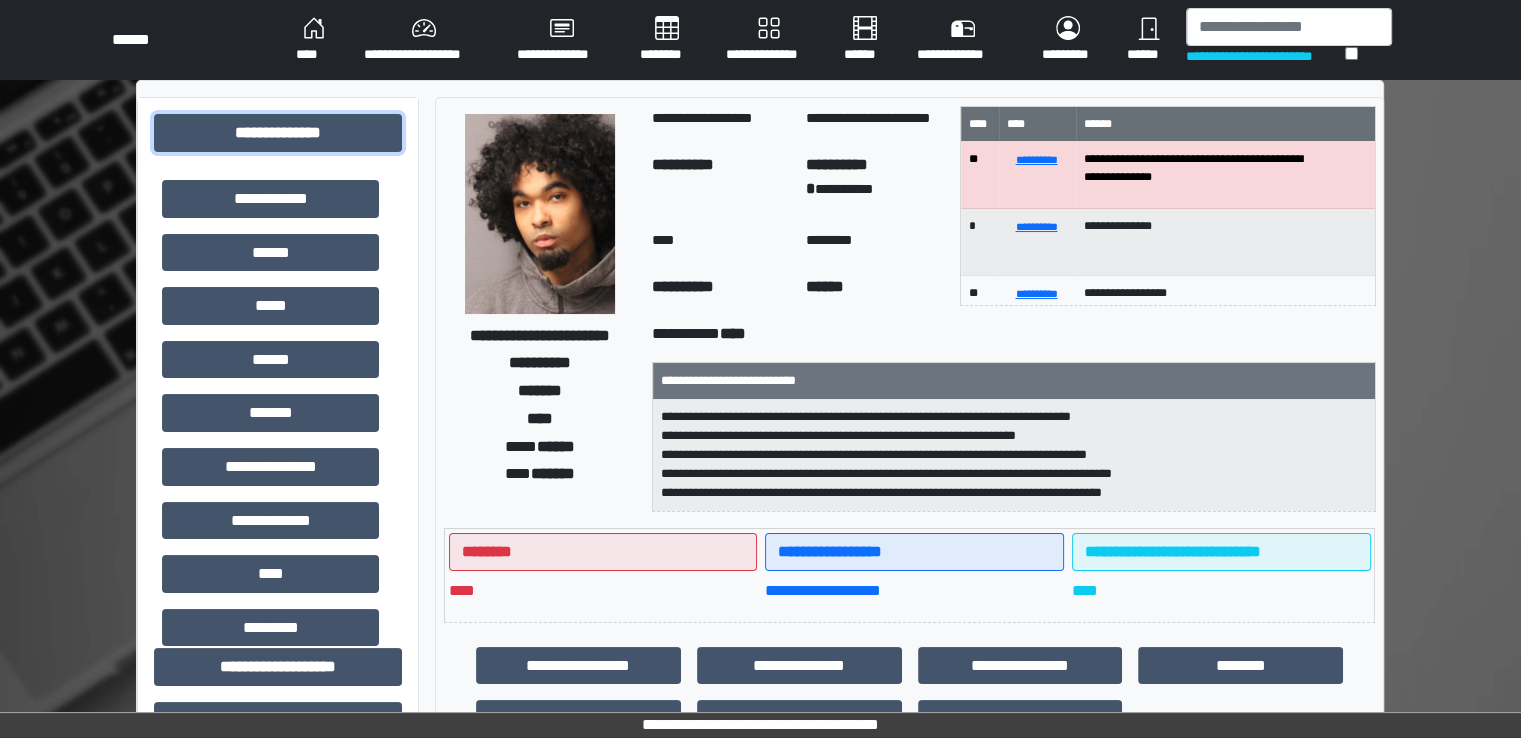 scroll, scrollTop: 379, scrollLeft: 0, axis: vertical 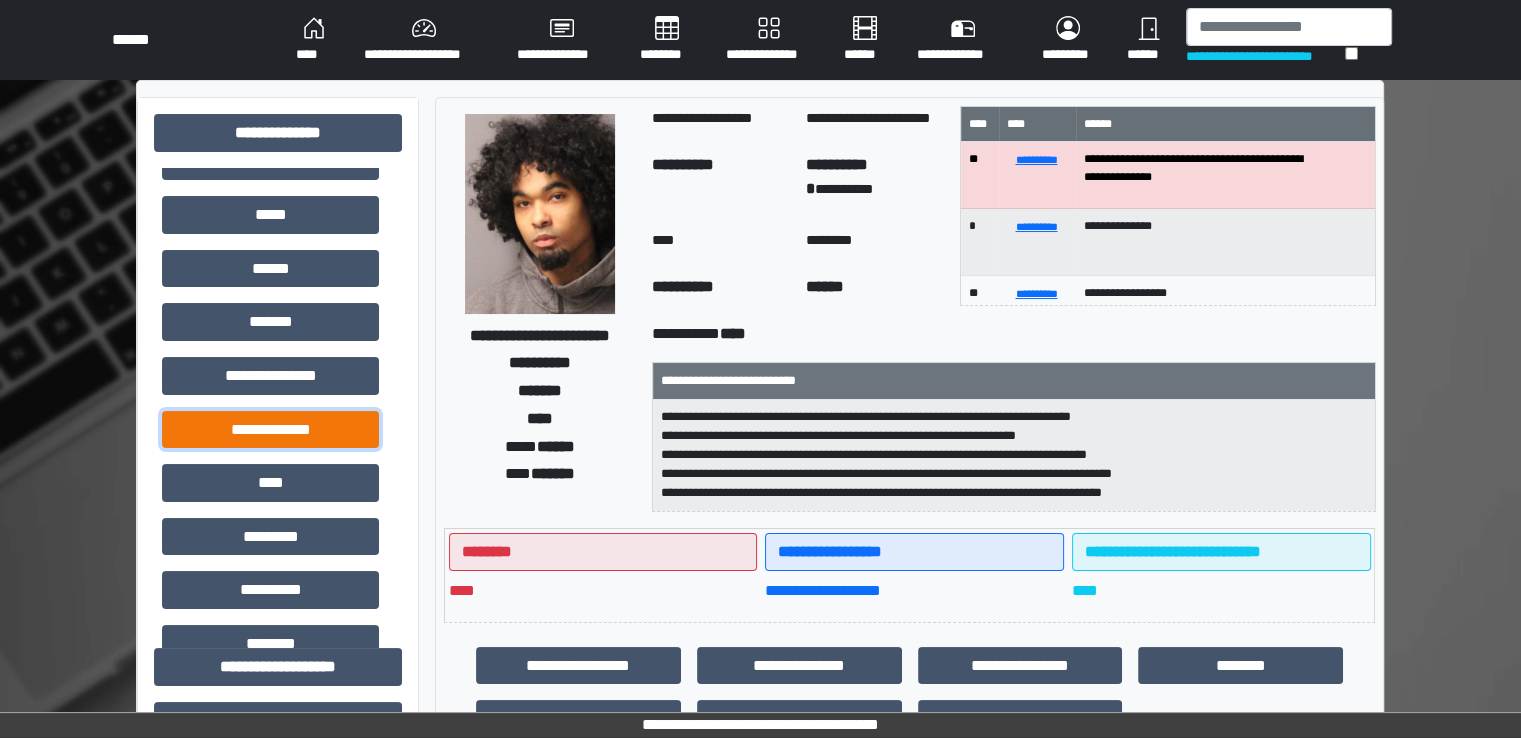 click on "**********" at bounding box center (270, 430) 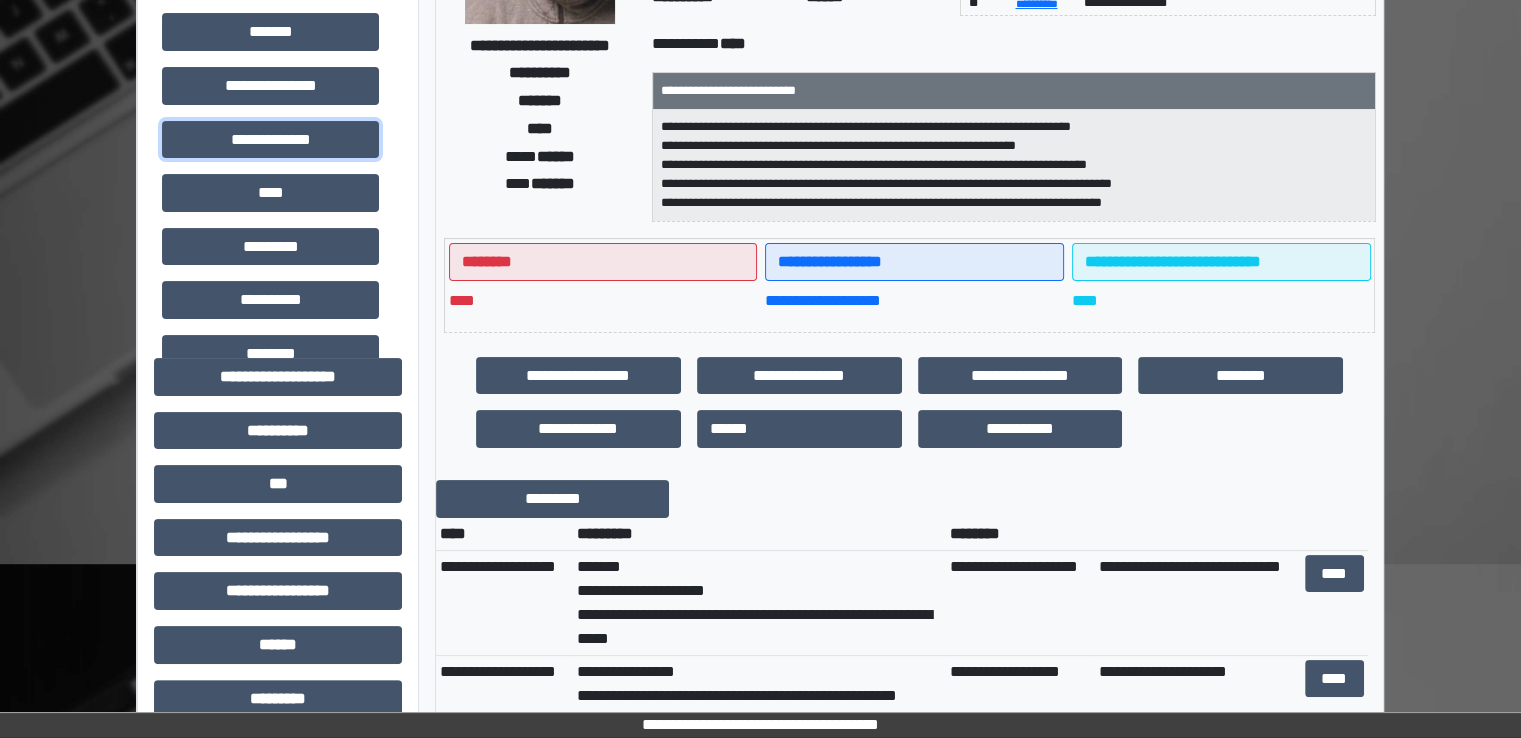 scroll, scrollTop: 292, scrollLeft: 0, axis: vertical 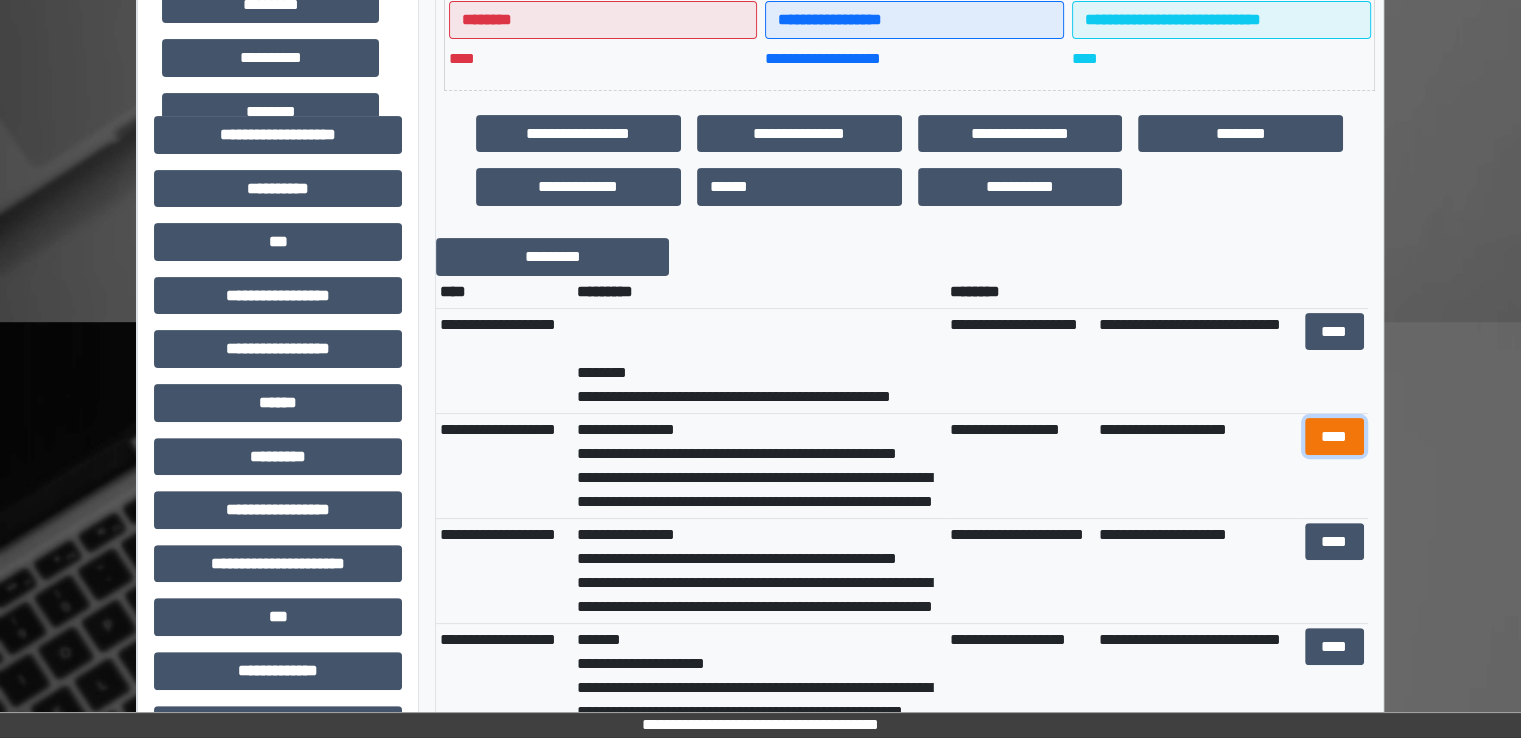 click on "****" at bounding box center (1334, 437) 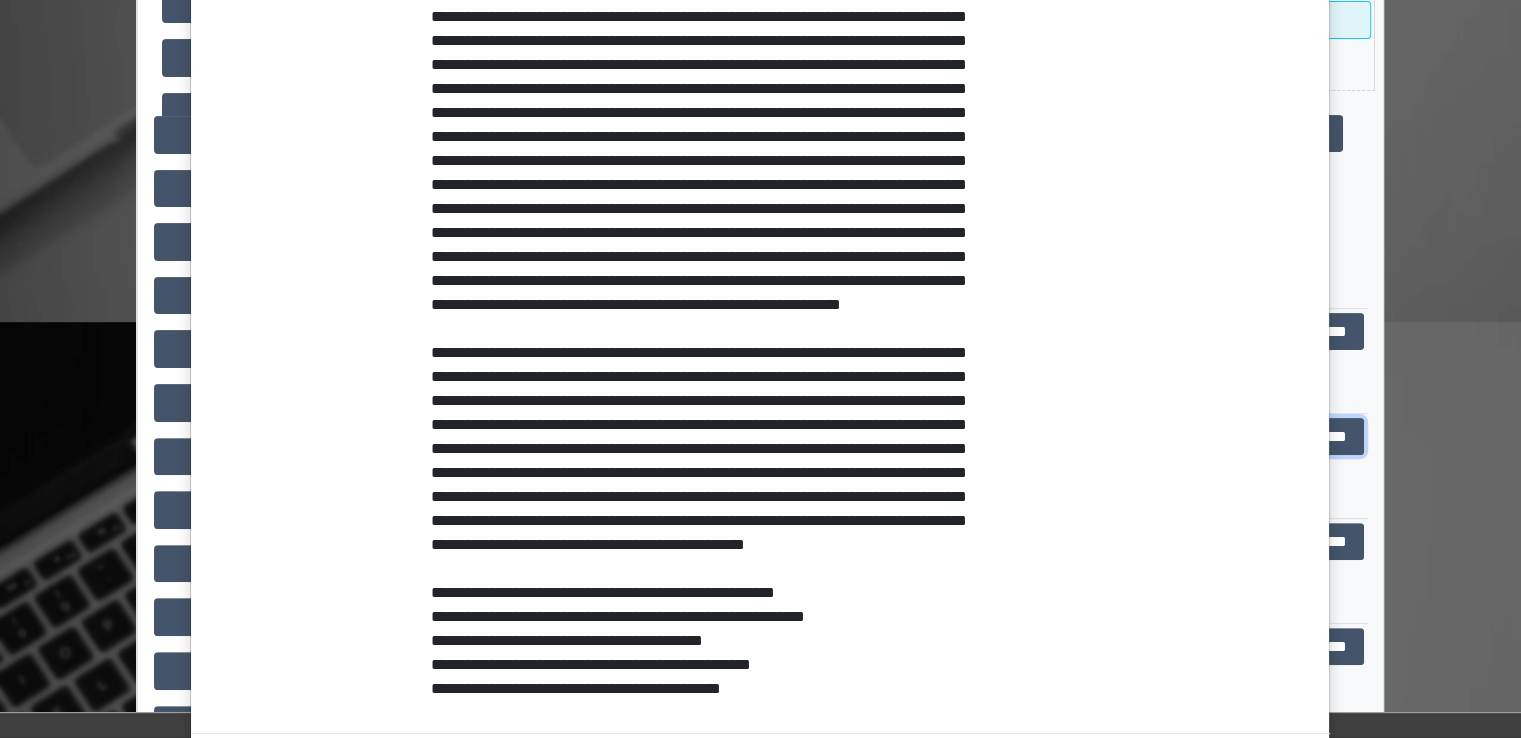 scroll, scrollTop: 768, scrollLeft: 0, axis: vertical 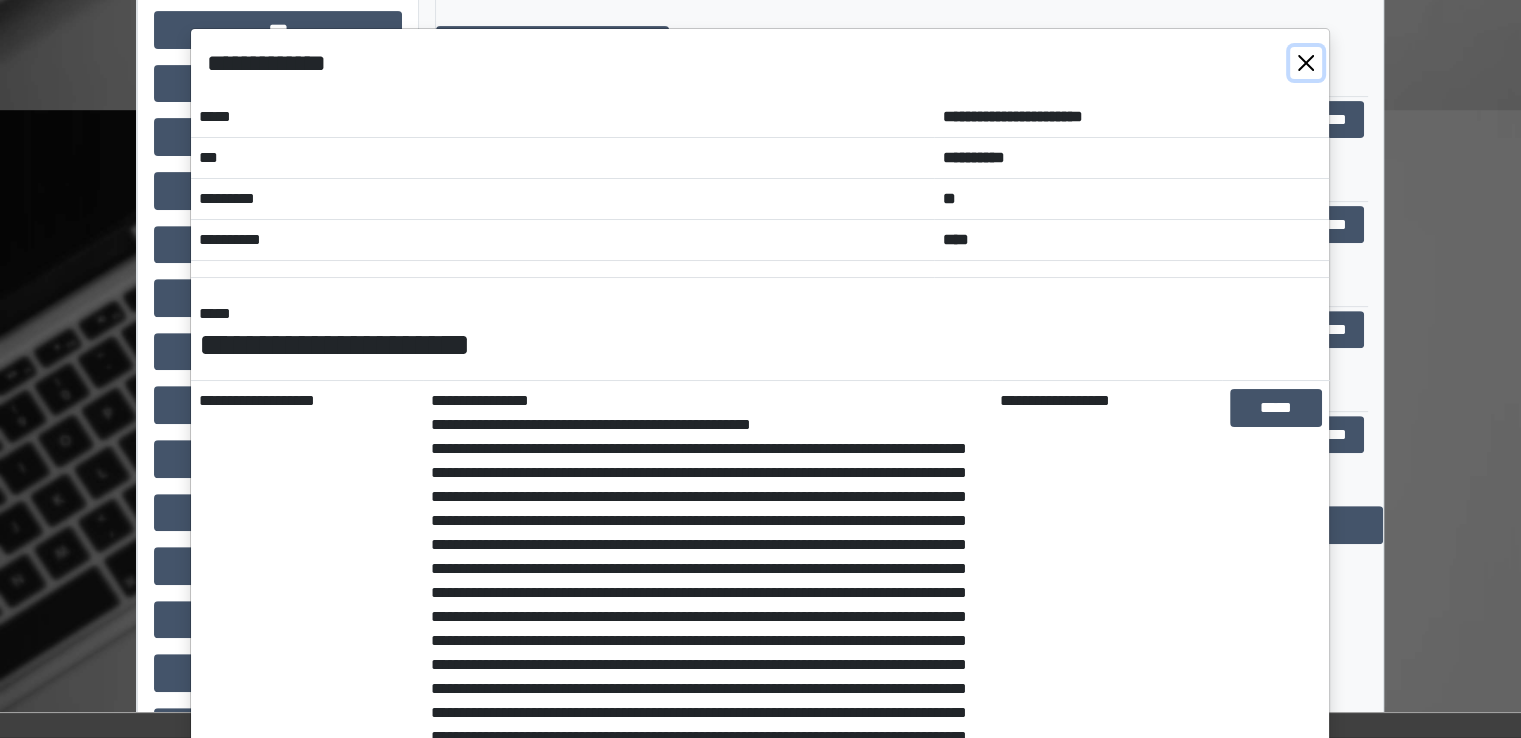 click at bounding box center [1306, 63] 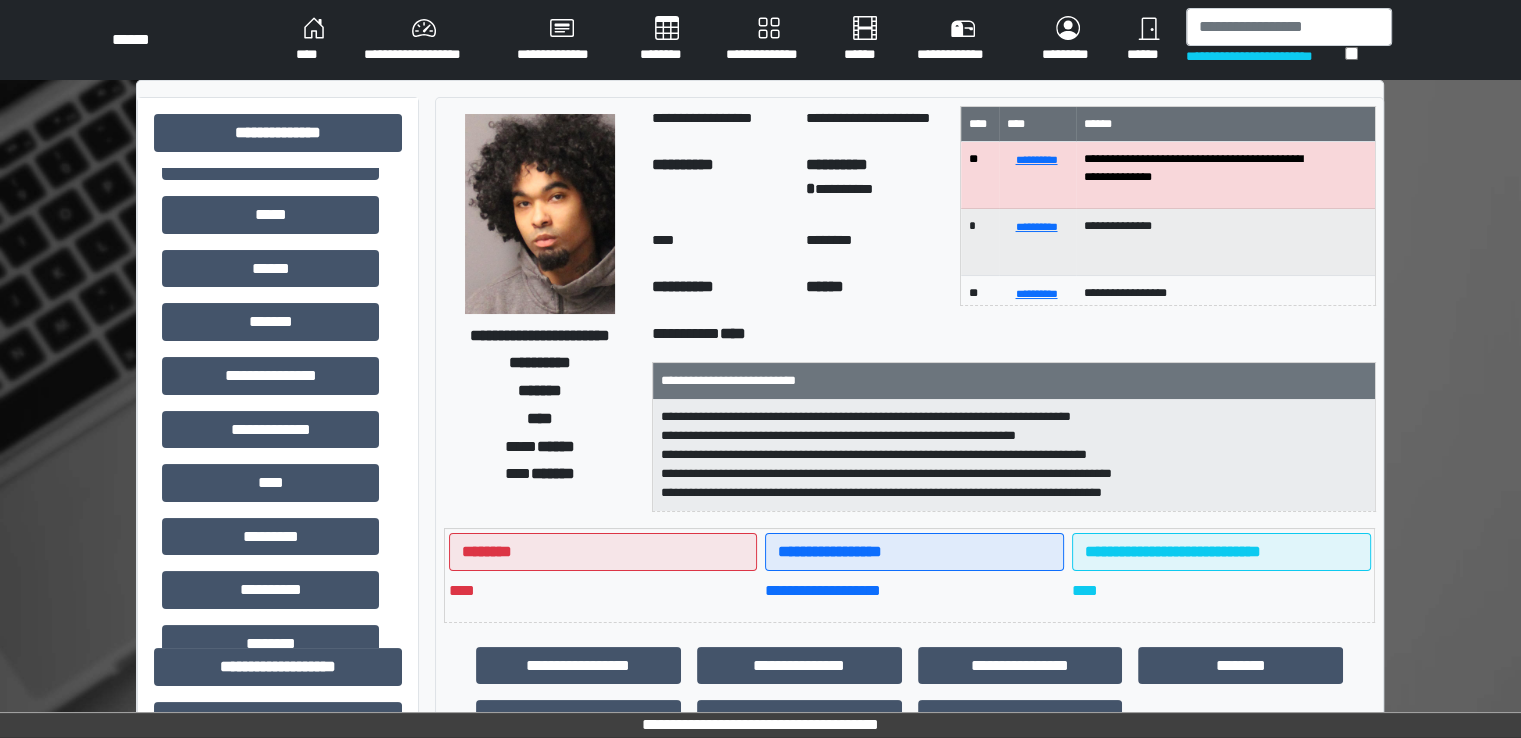 scroll, scrollTop: 0, scrollLeft: 0, axis: both 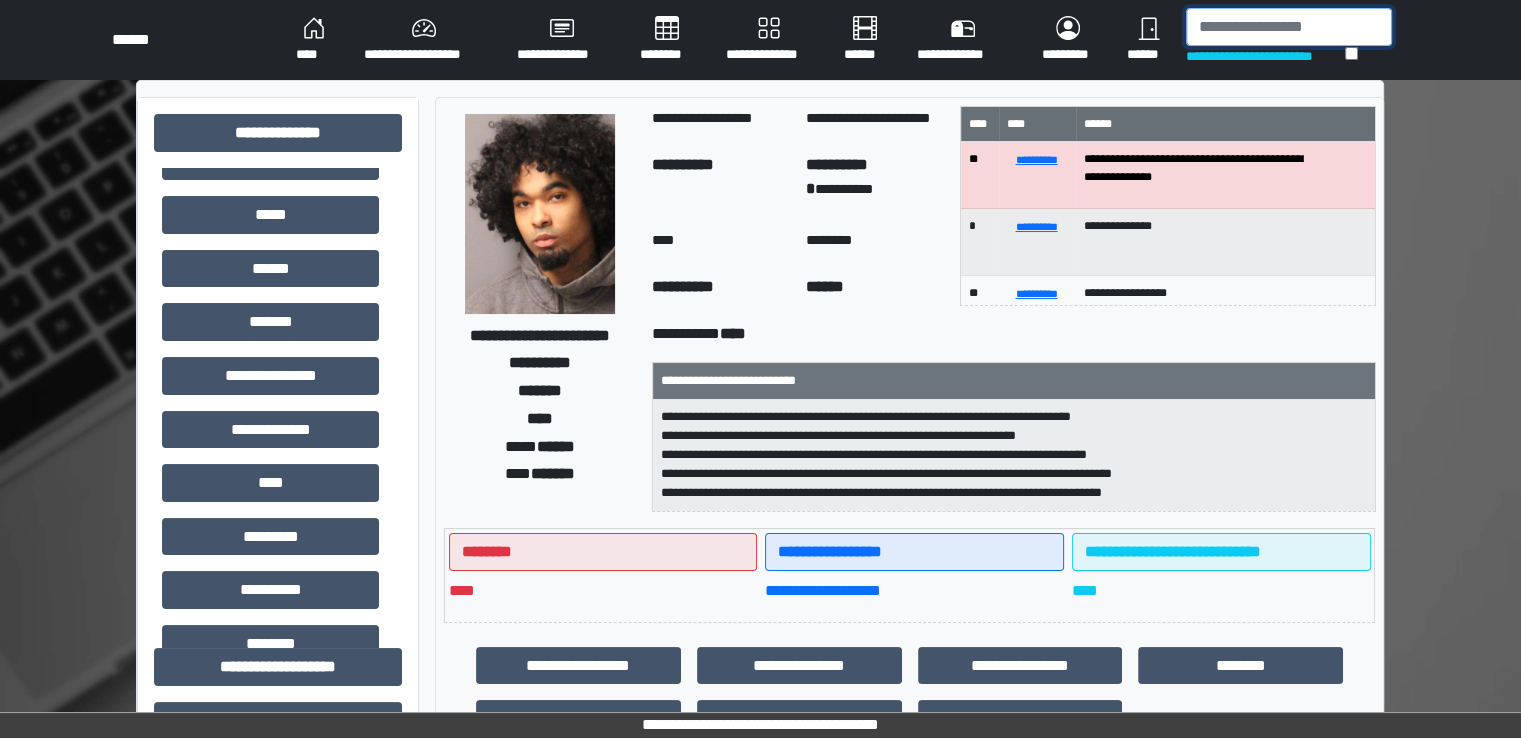 click at bounding box center (1289, 27) 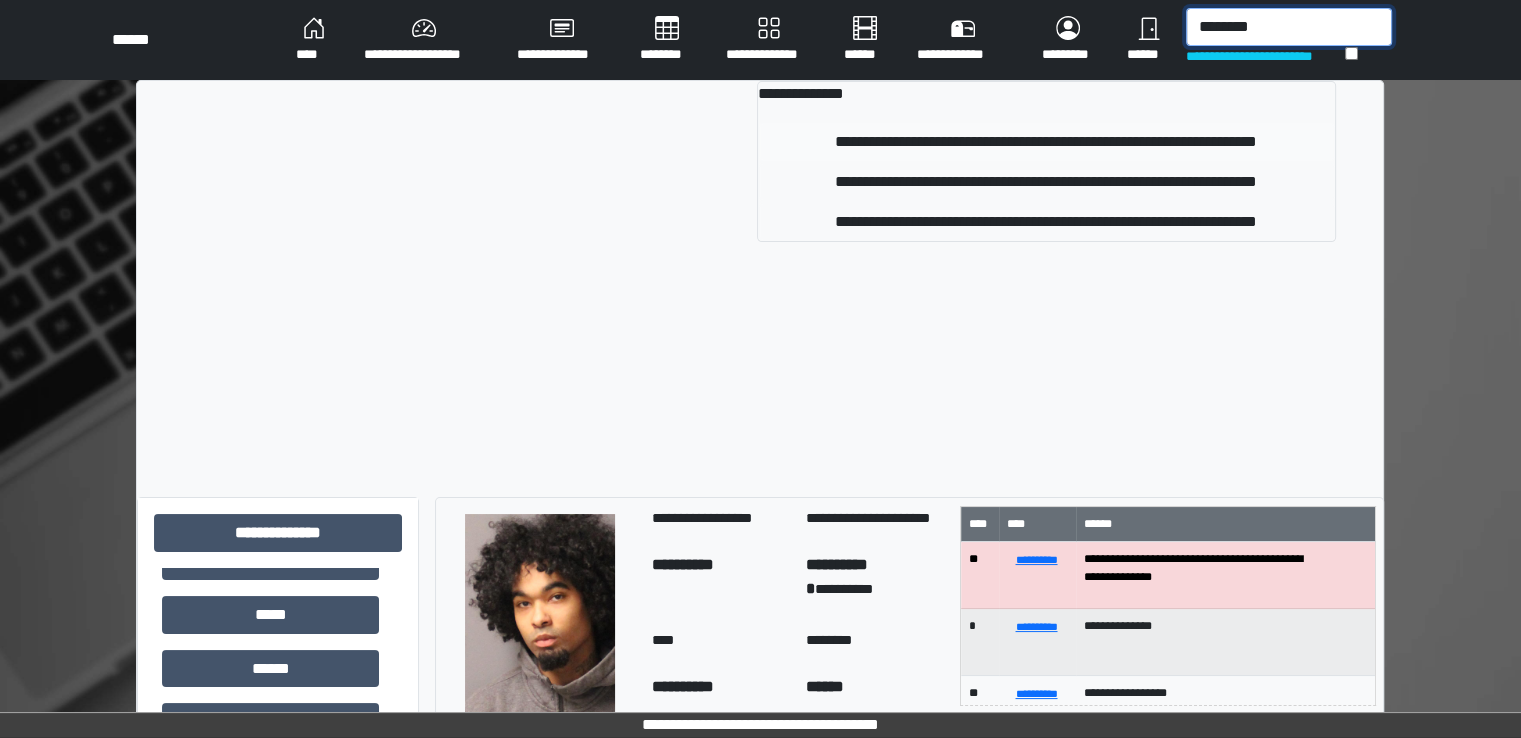type on "********" 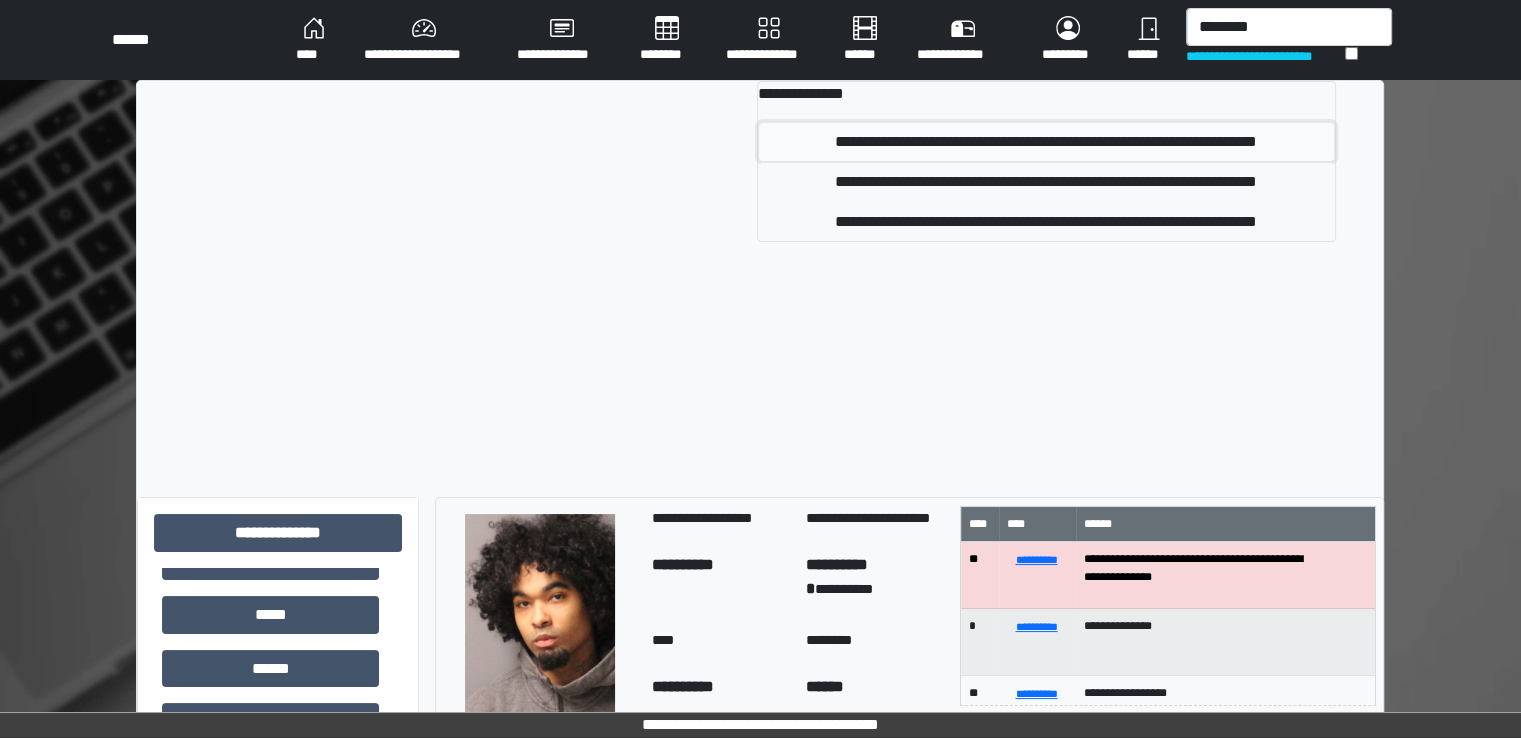 click on "**********" at bounding box center [1046, 142] 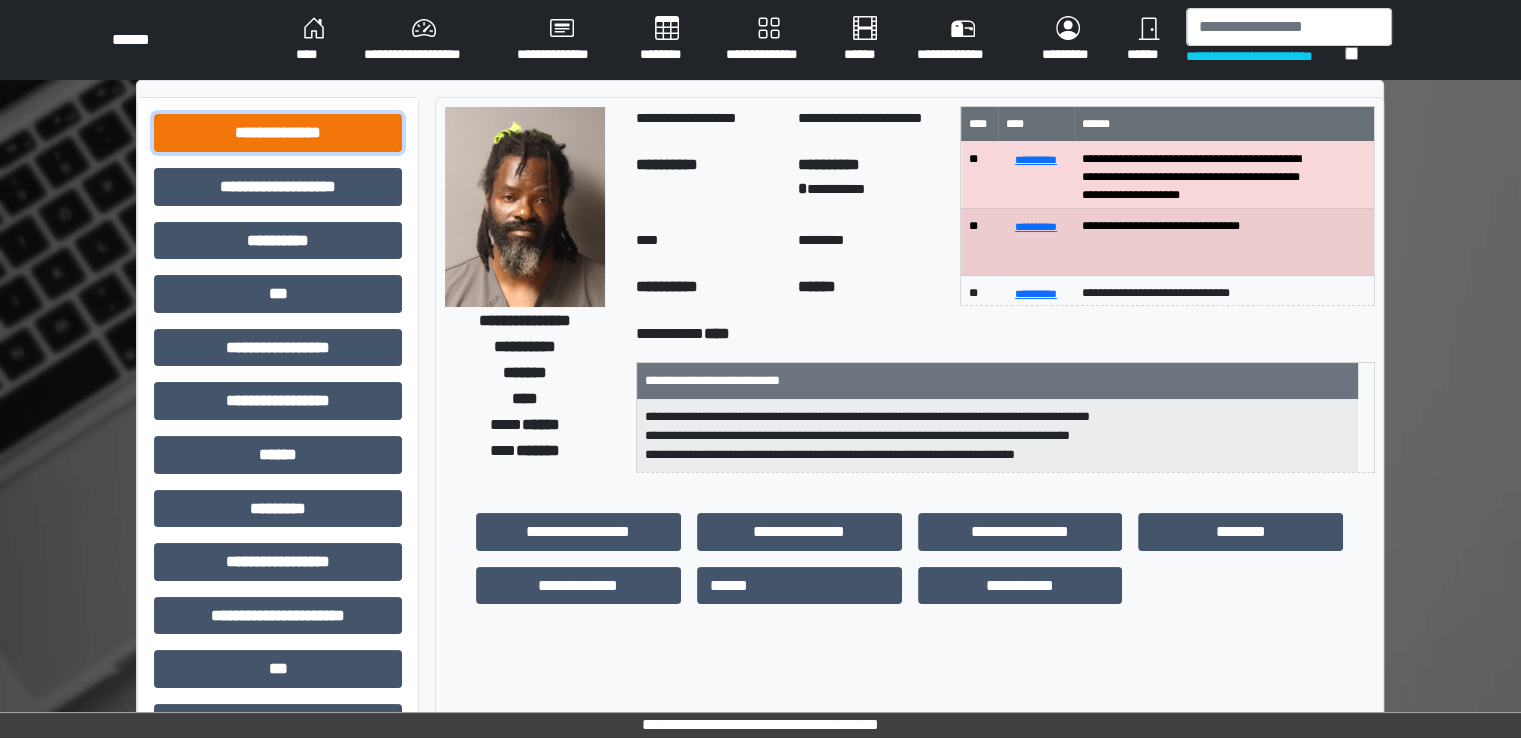 click on "**********" at bounding box center [278, 133] 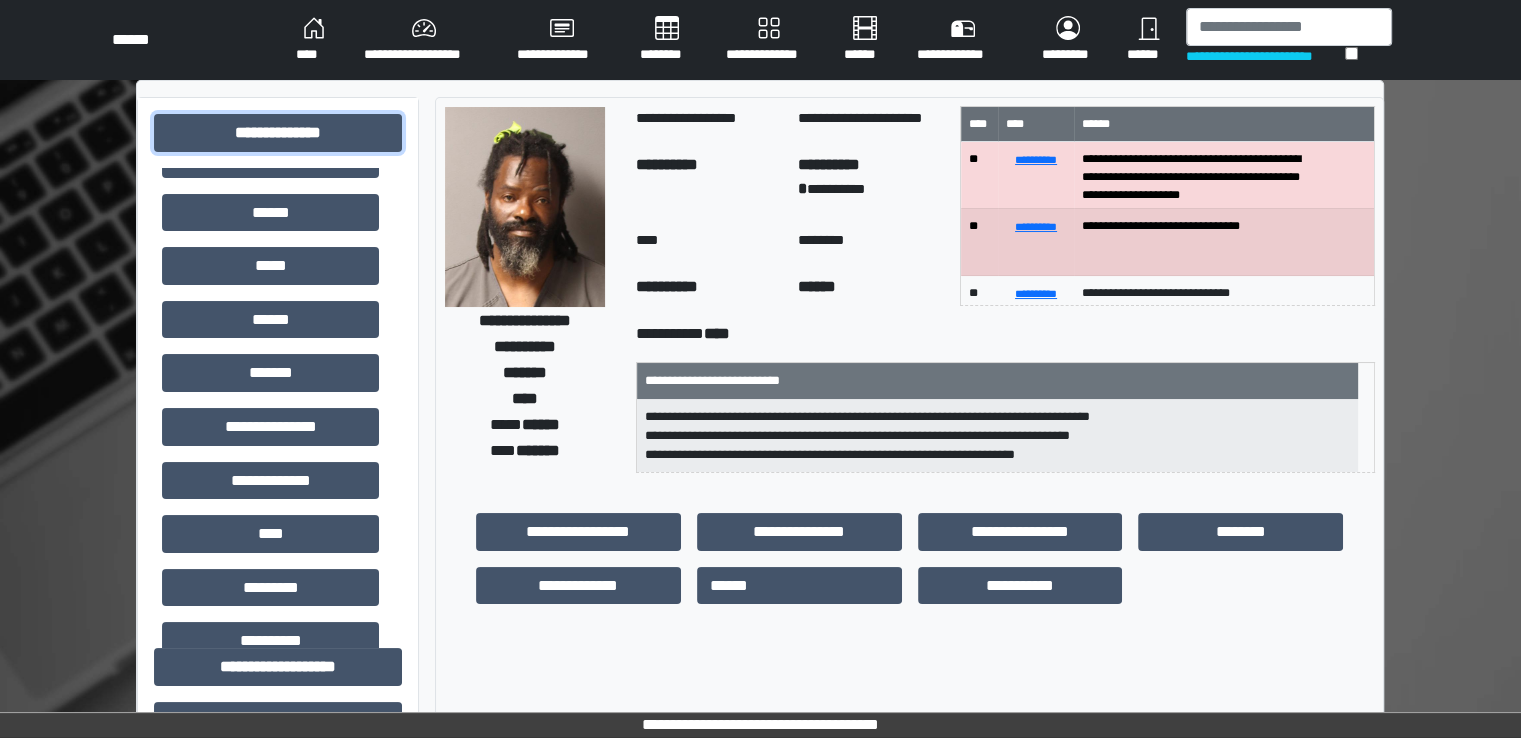scroll, scrollTop: 344, scrollLeft: 0, axis: vertical 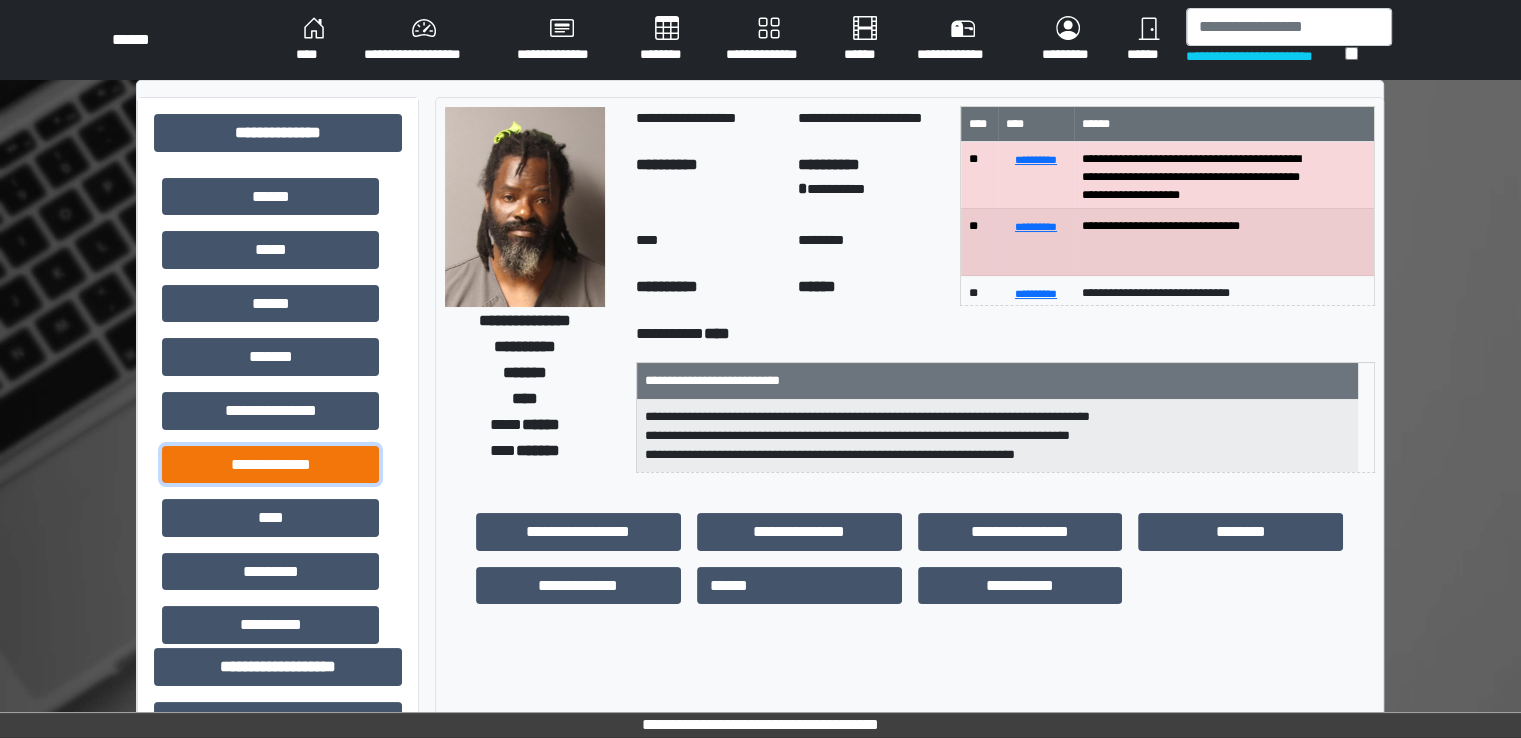 click on "**********" at bounding box center [270, 465] 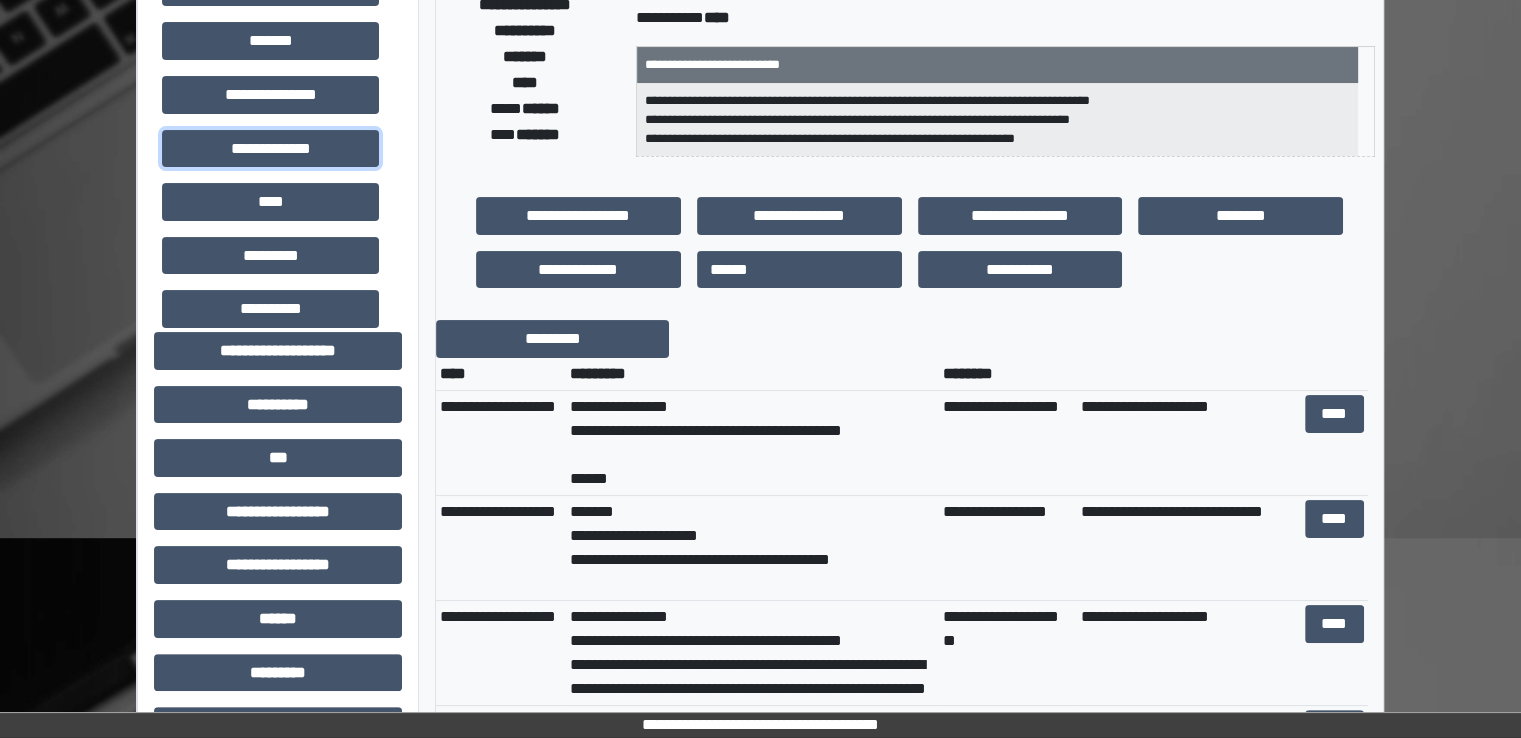 scroll, scrollTop: 322, scrollLeft: 0, axis: vertical 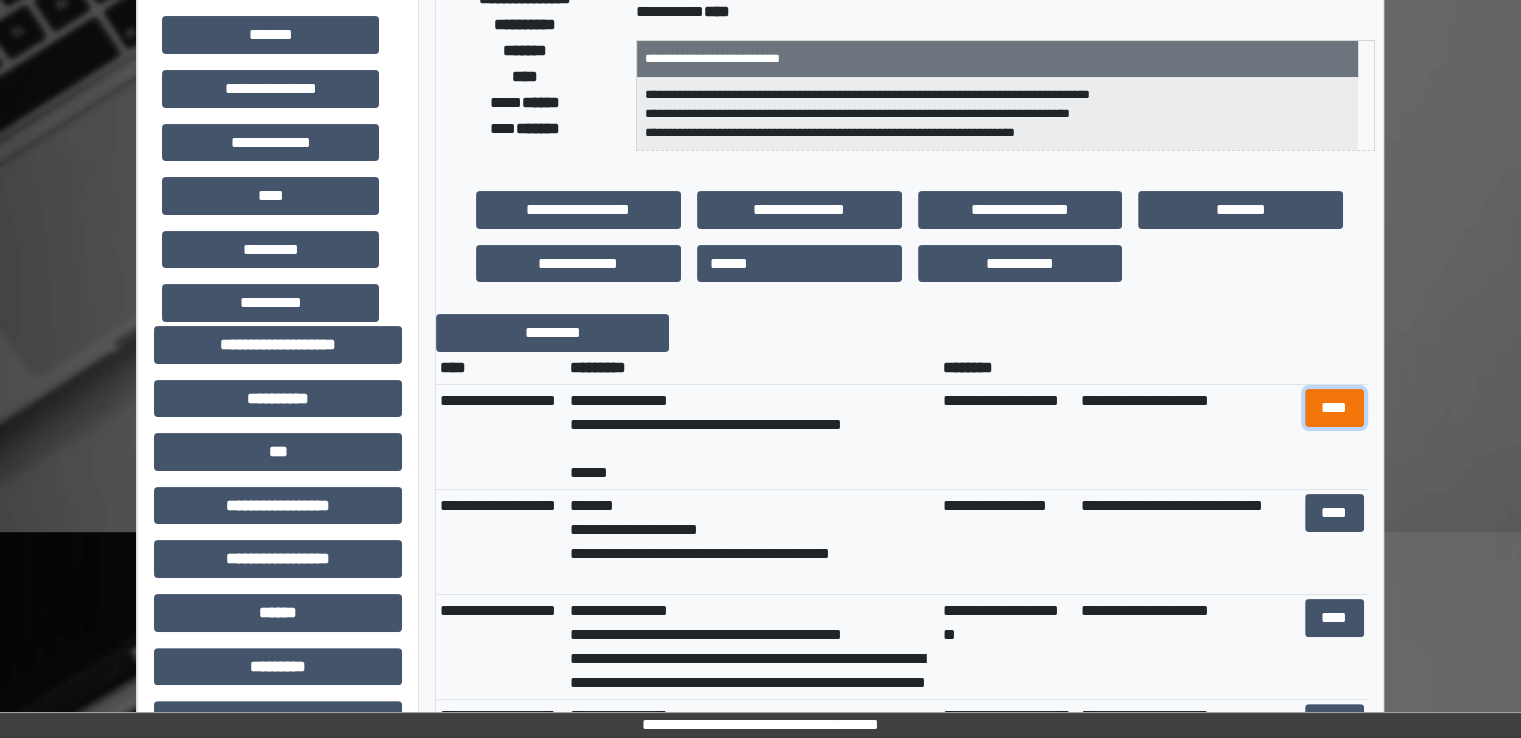 click on "****" at bounding box center (1334, 408) 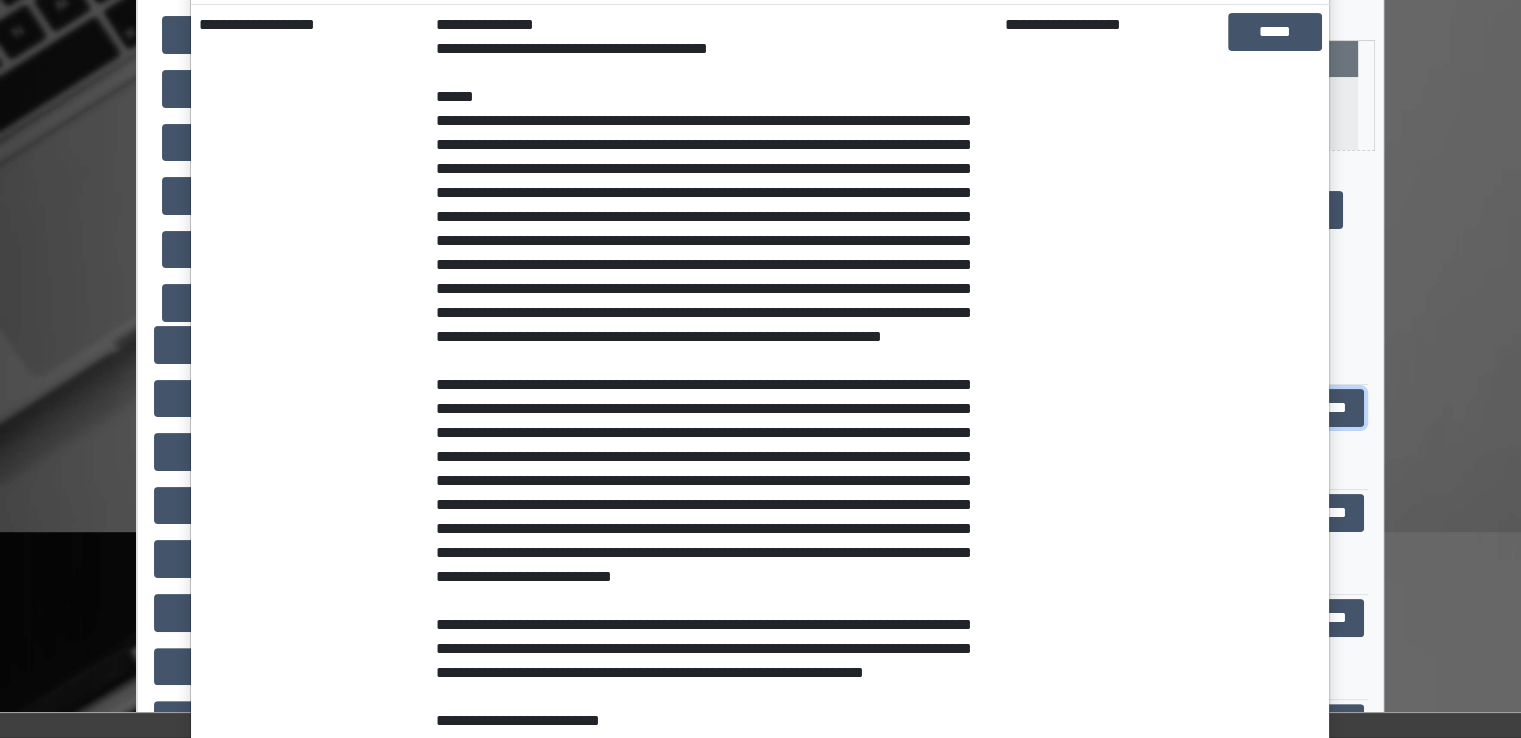 scroll, scrollTop: 0, scrollLeft: 0, axis: both 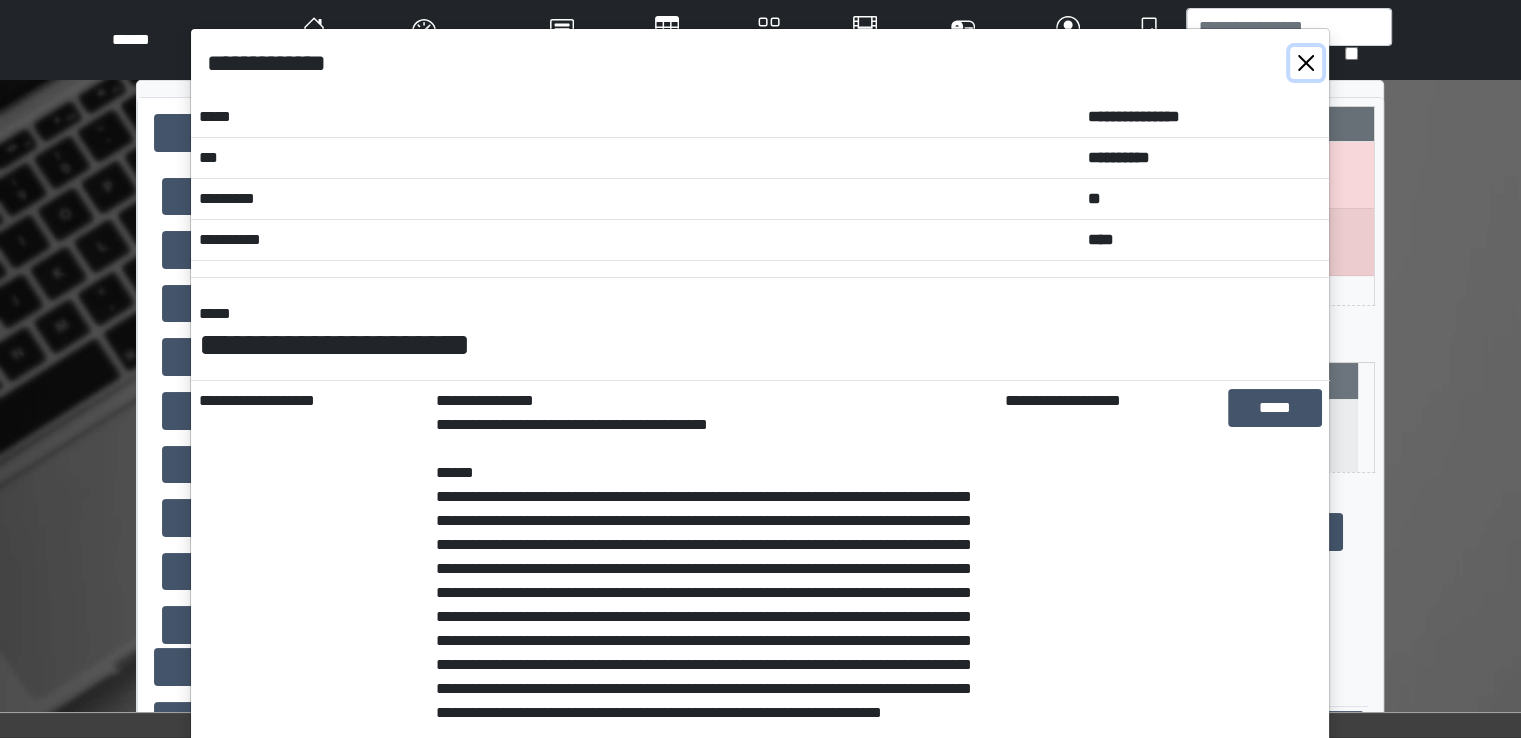 click at bounding box center (1306, 63) 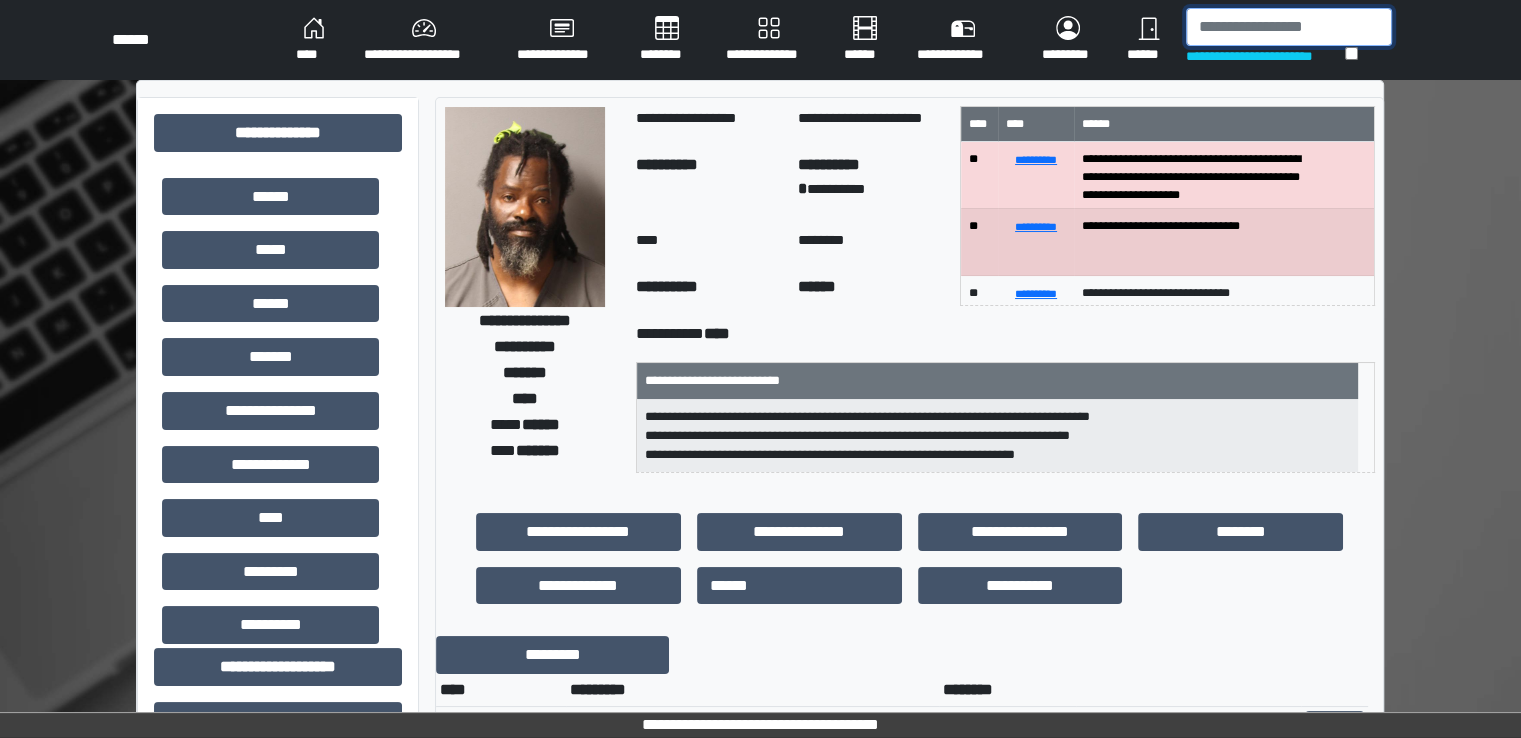 click at bounding box center [1289, 27] 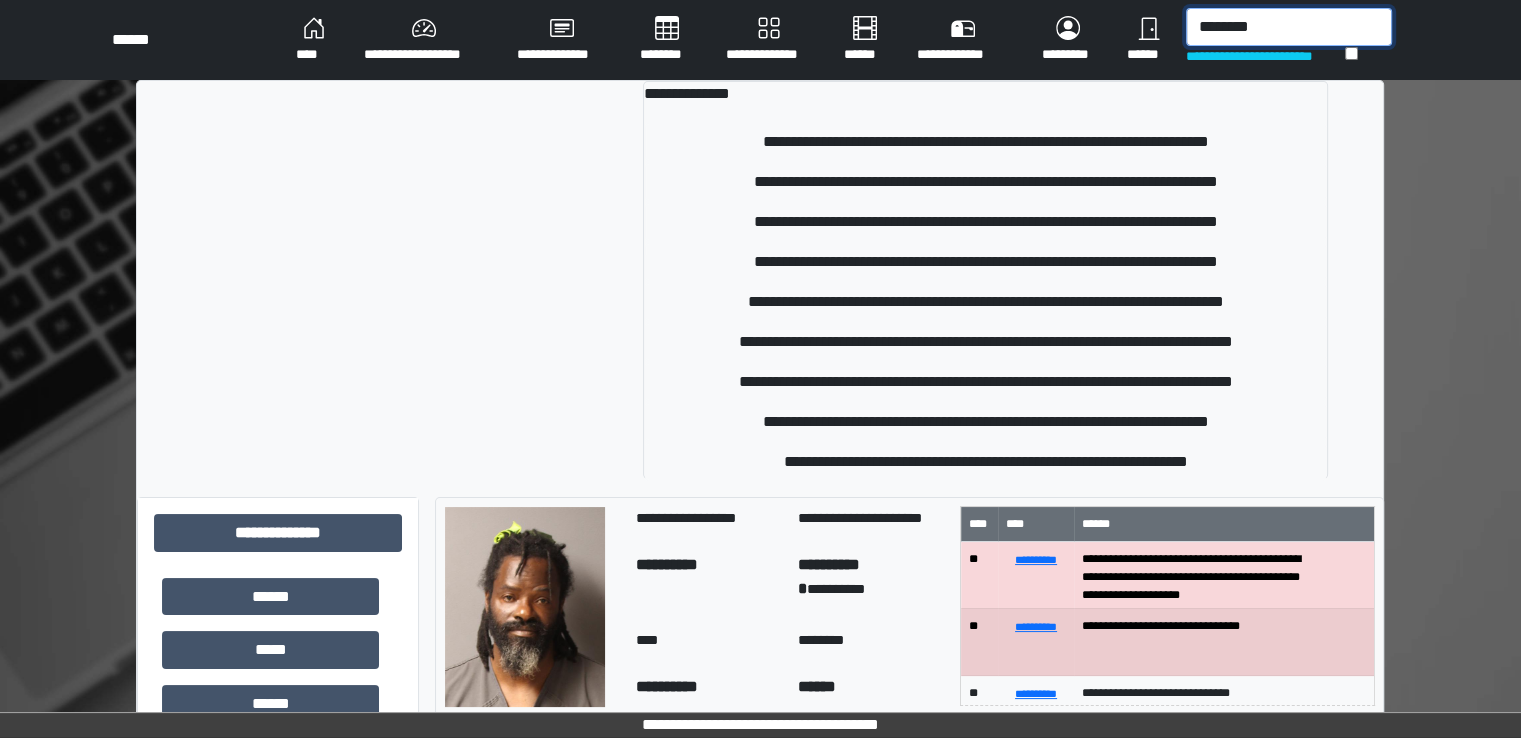 type on "********" 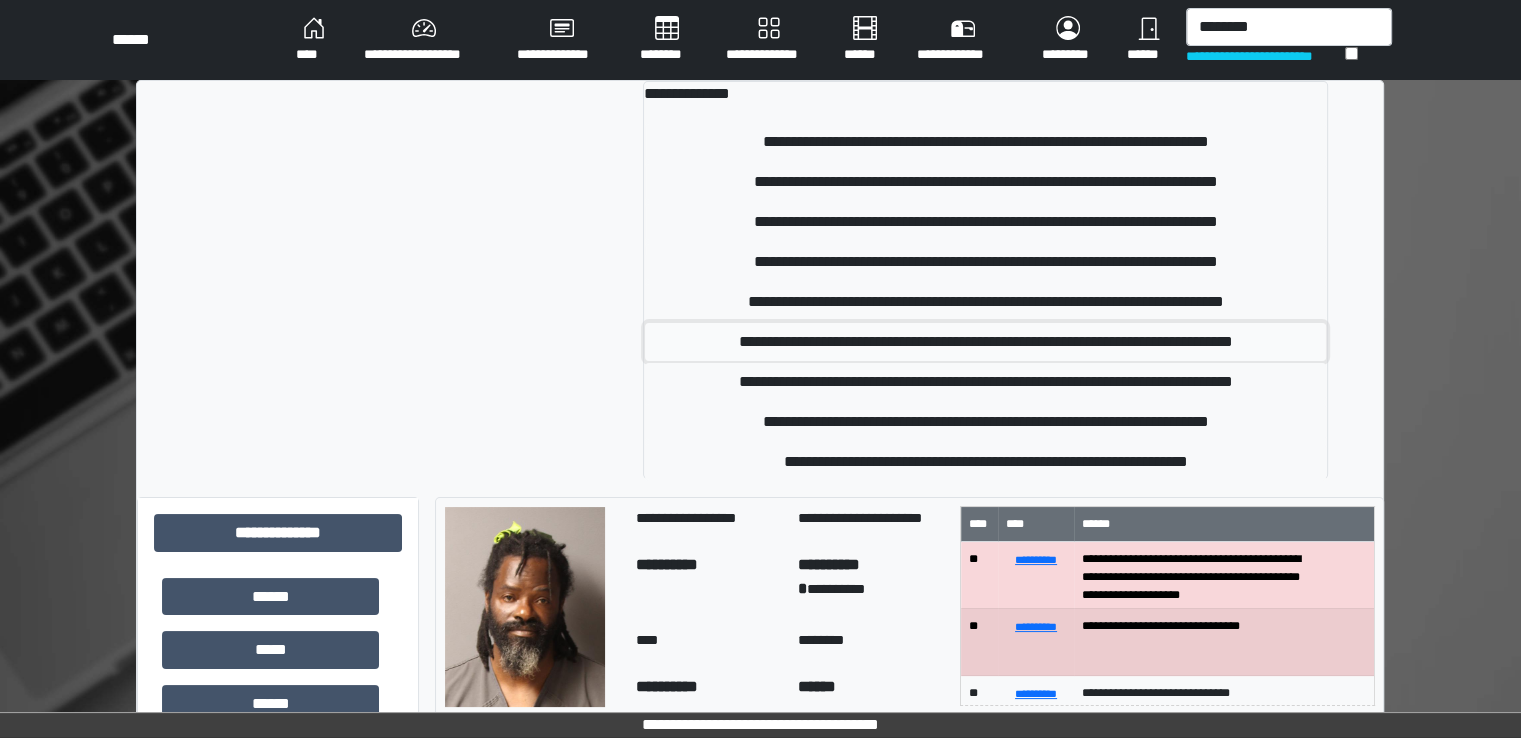 click on "**********" at bounding box center (985, 342) 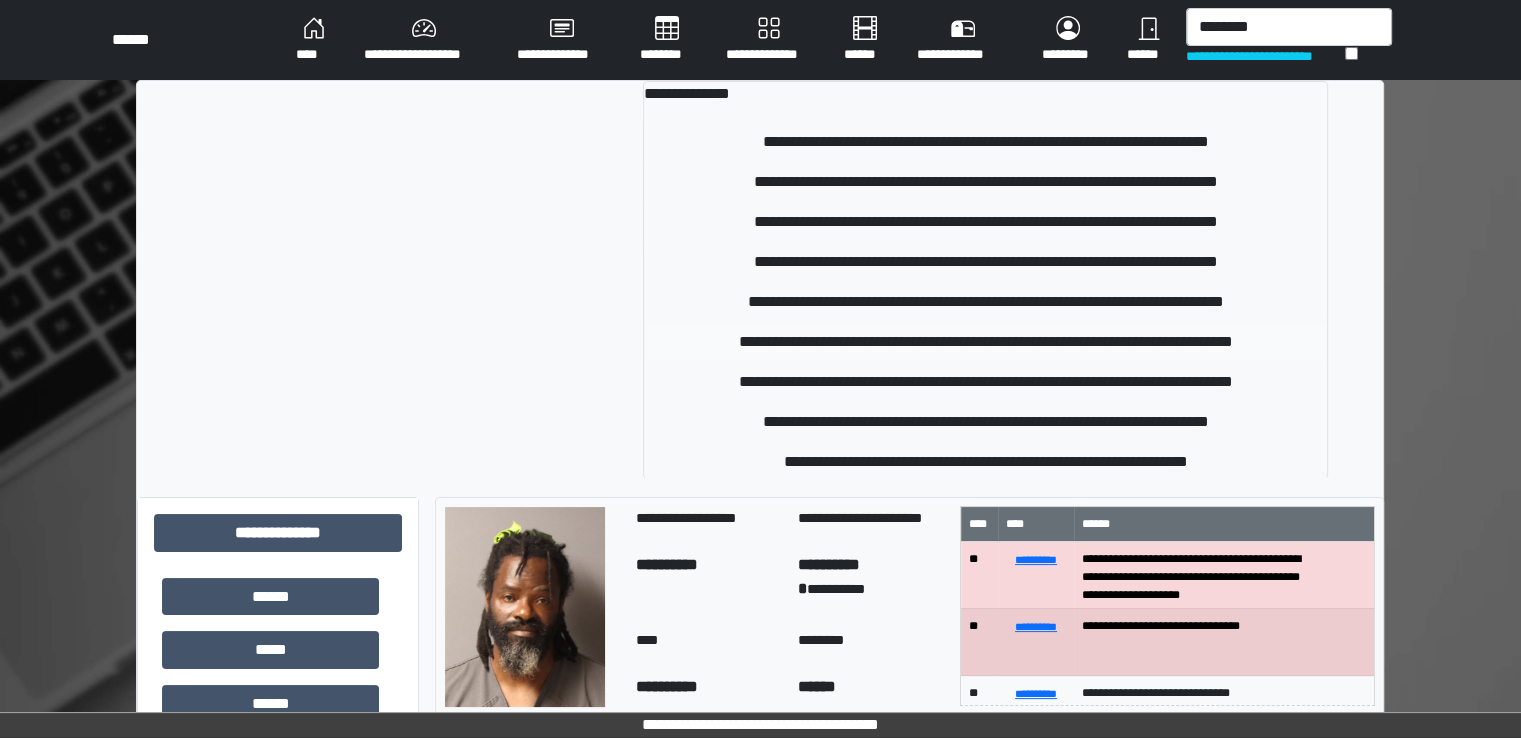 type 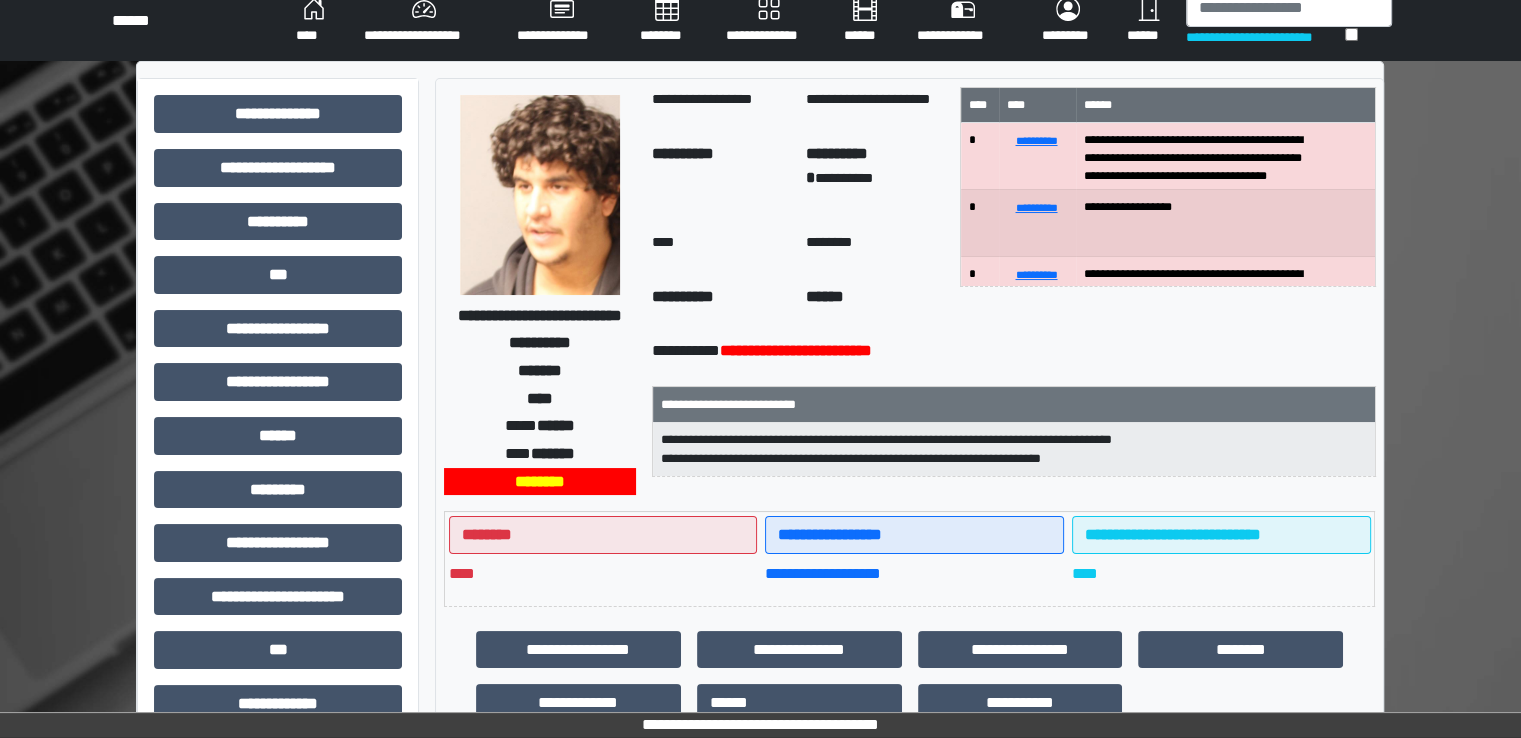 scroll, scrollTop: 0, scrollLeft: 0, axis: both 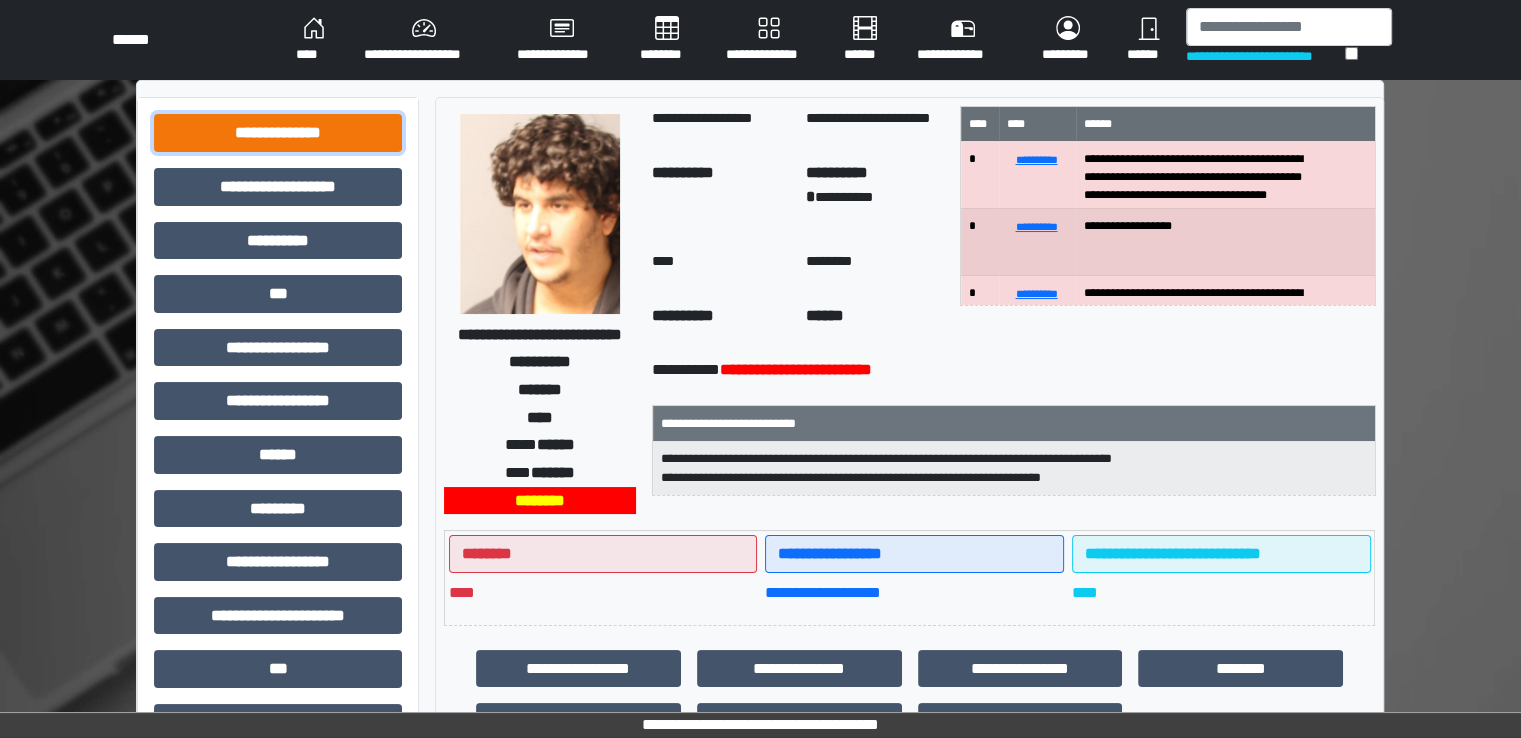click on "**********" at bounding box center [278, 133] 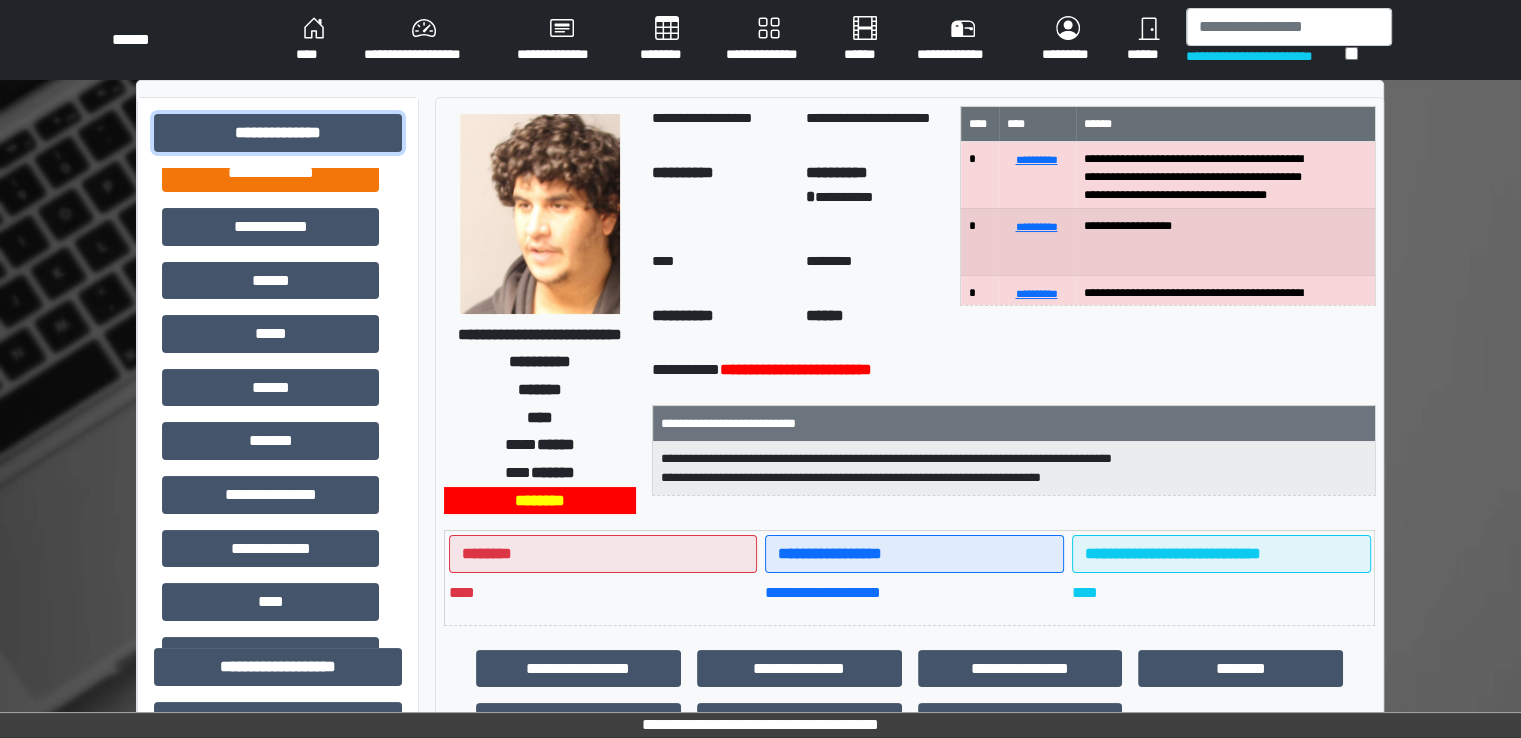 scroll, scrollTop: 362, scrollLeft: 0, axis: vertical 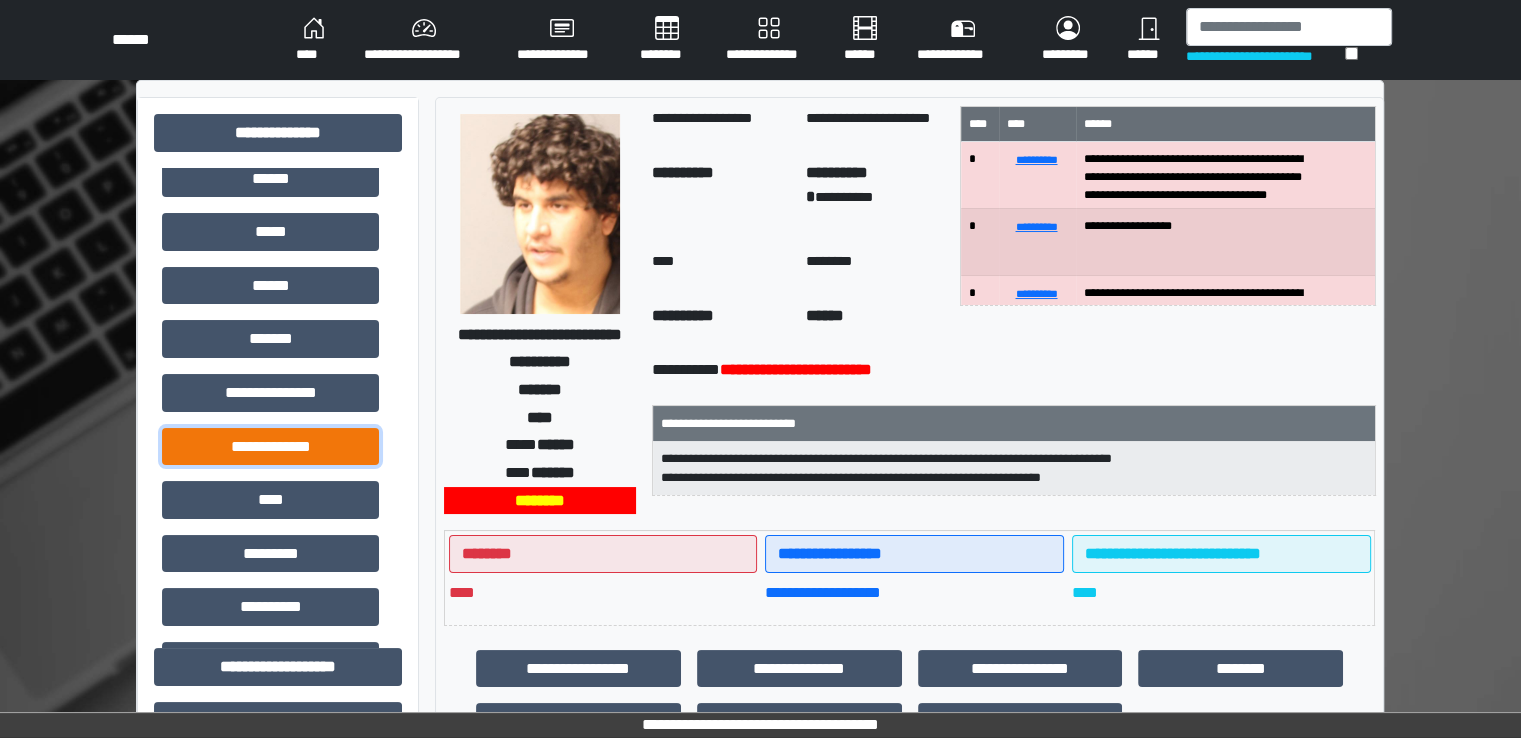 click on "**********" at bounding box center (270, 447) 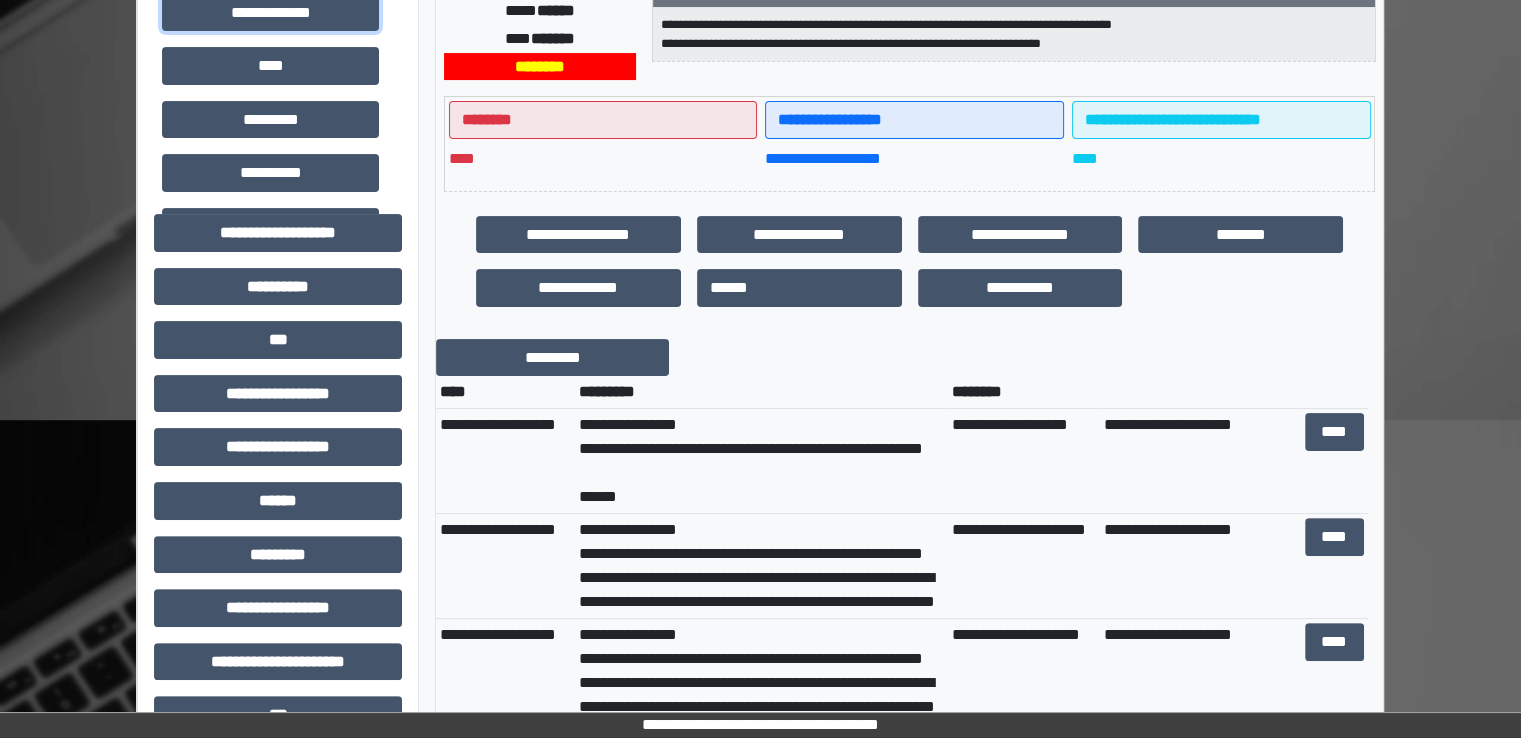 scroll, scrollTop: 435, scrollLeft: 0, axis: vertical 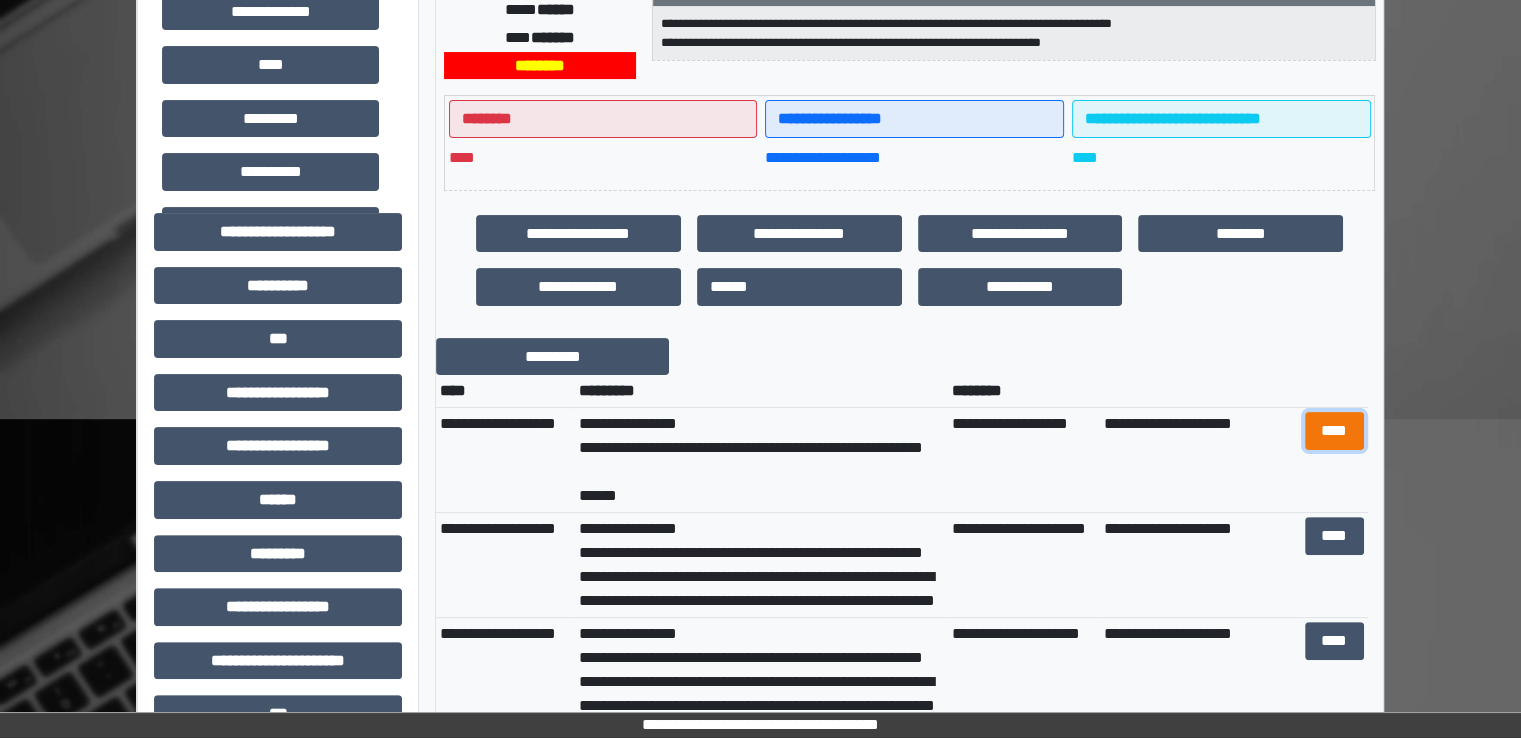 click on "****" at bounding box center [1334, 431] 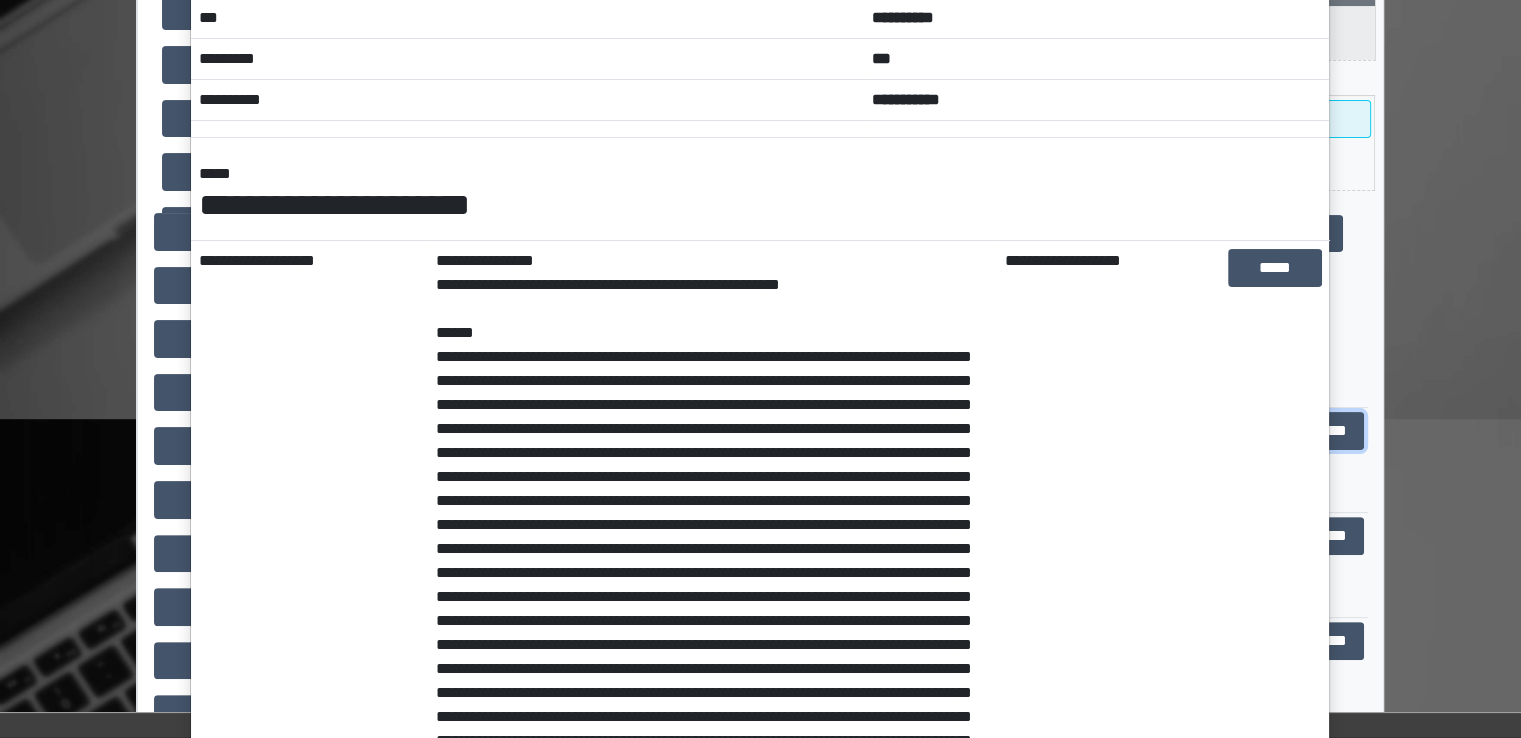 scroll, scrollTop: 0, scrollLeft: 0, axis: both 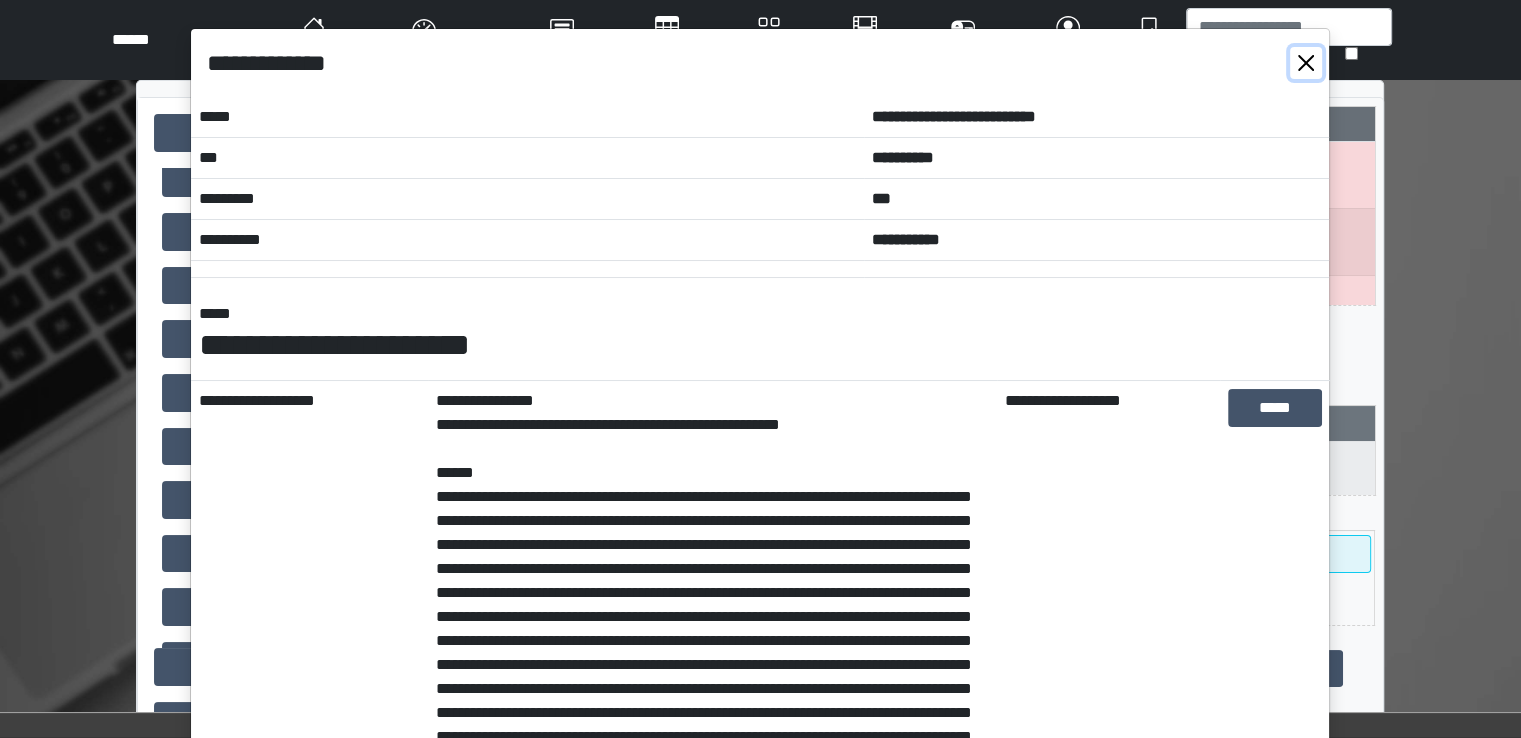 click at bounding box center (1306, 63) 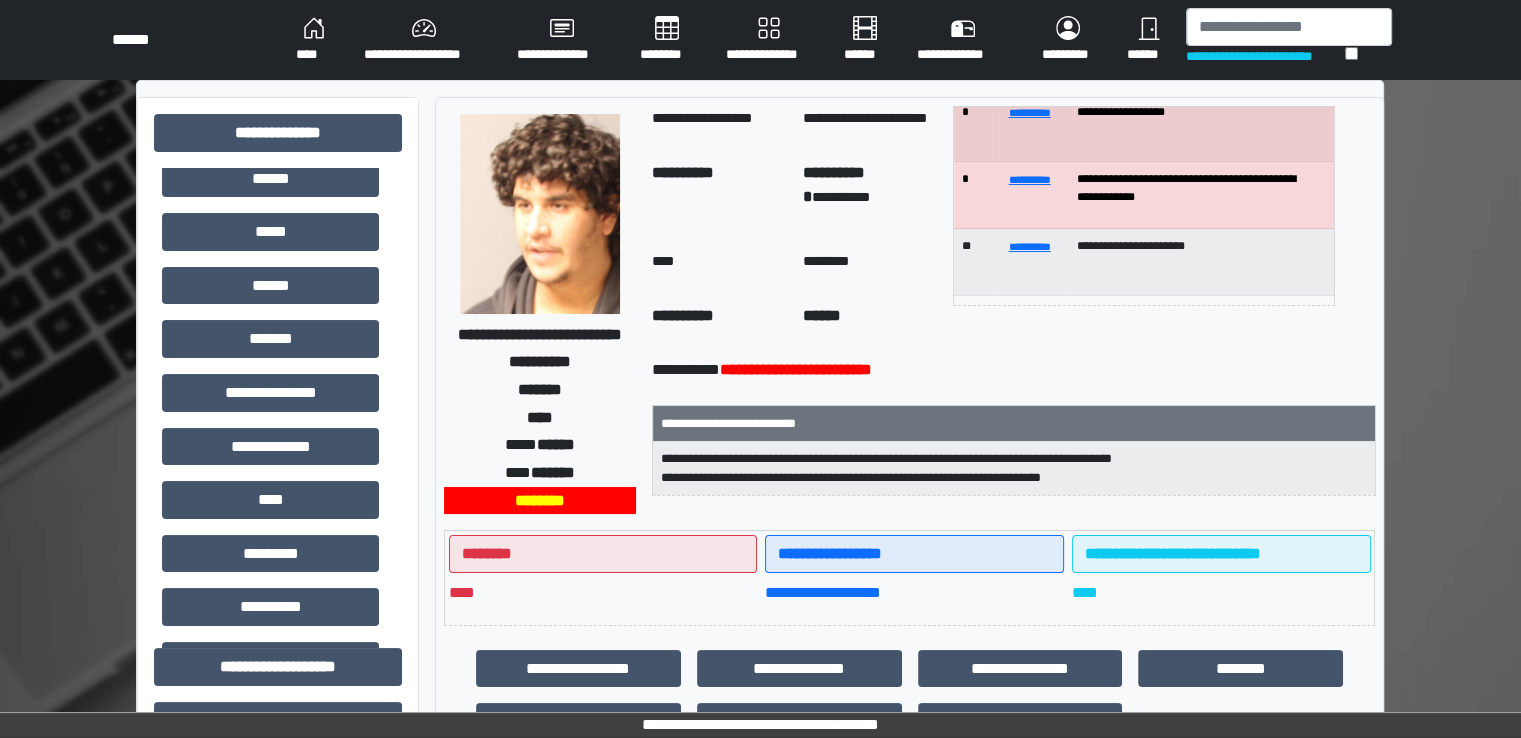 scroll, scrollTop: 116, scrollLeft: 0, axis: vertical 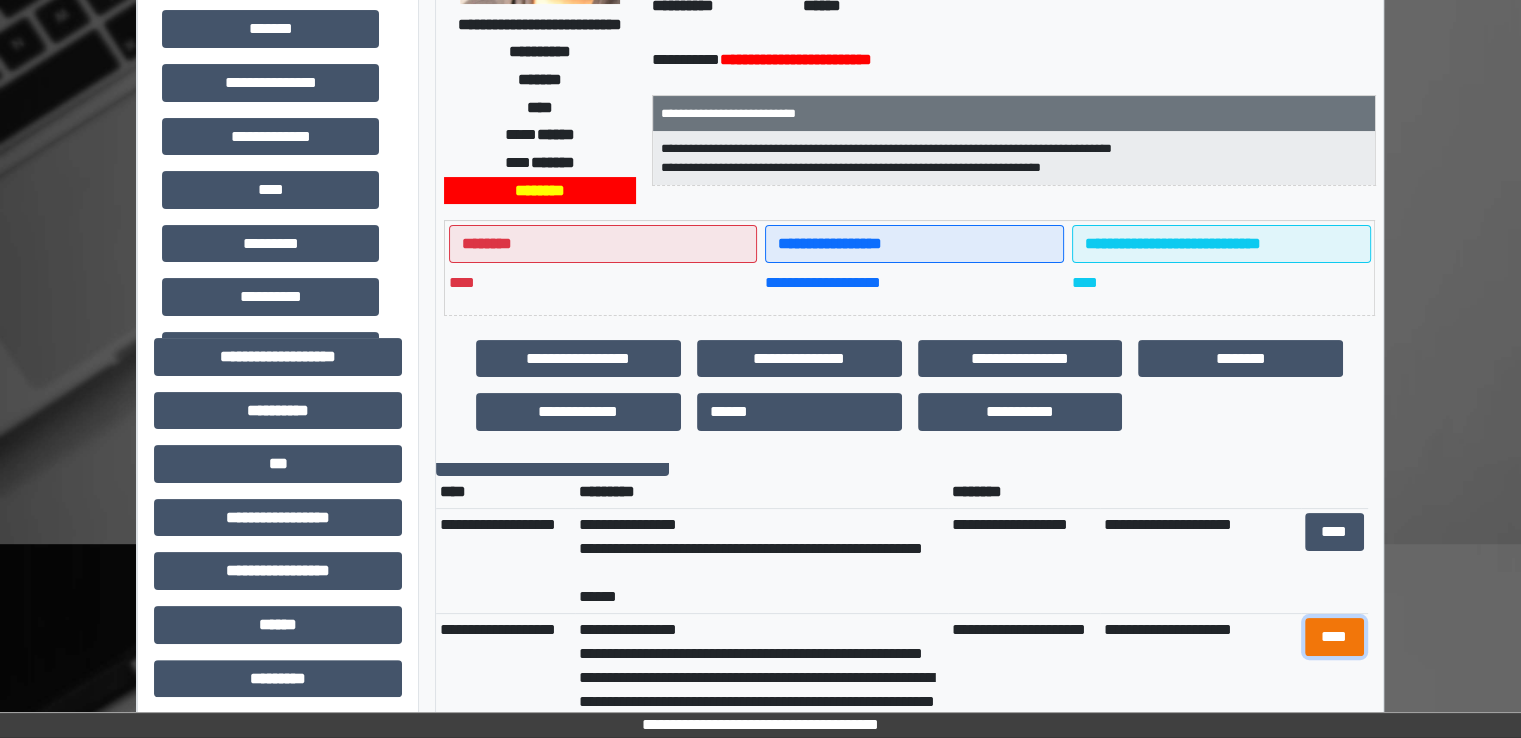 click on "****" at bounding box center (1334, 637) 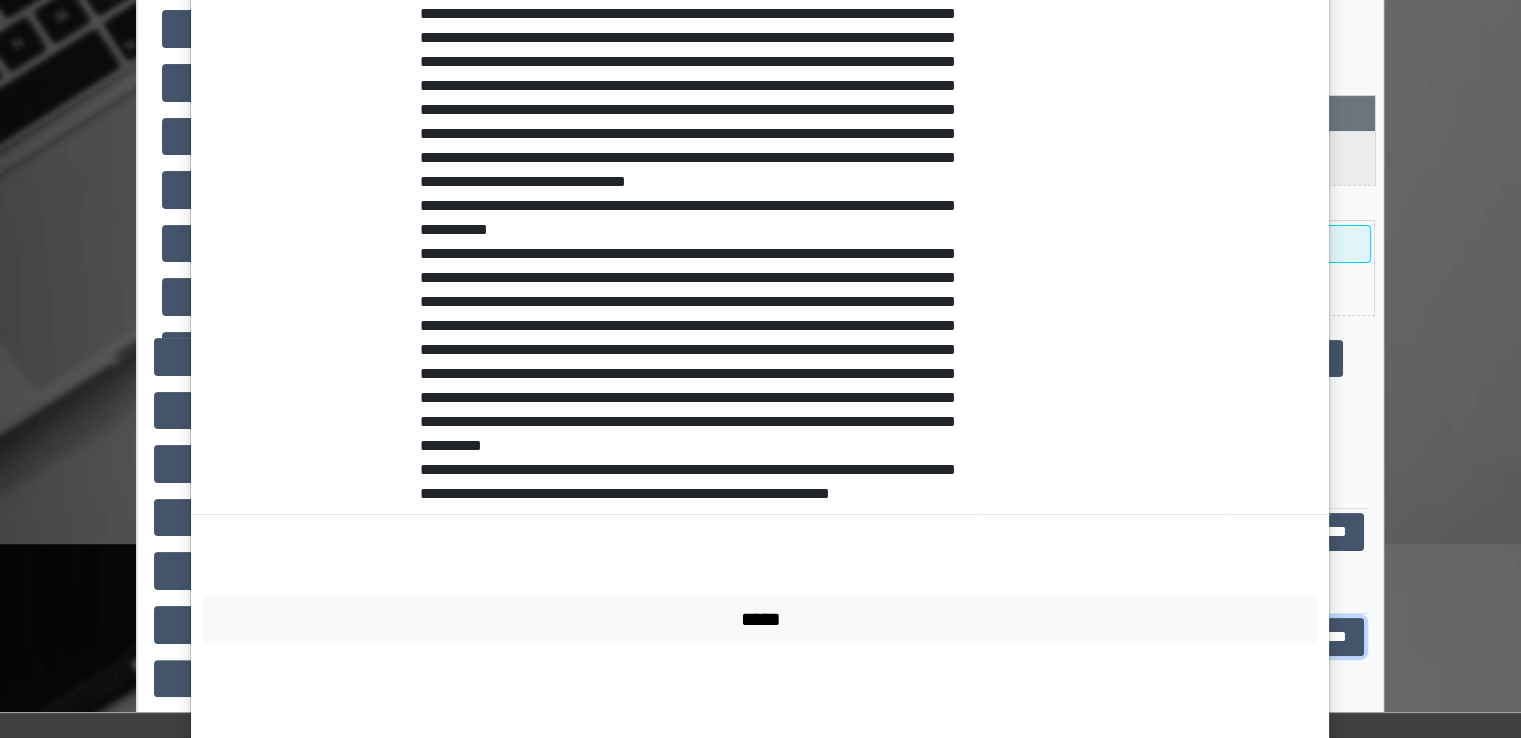 scroll, scrollTop: 888, scrollLeft: 0, axis: vertical 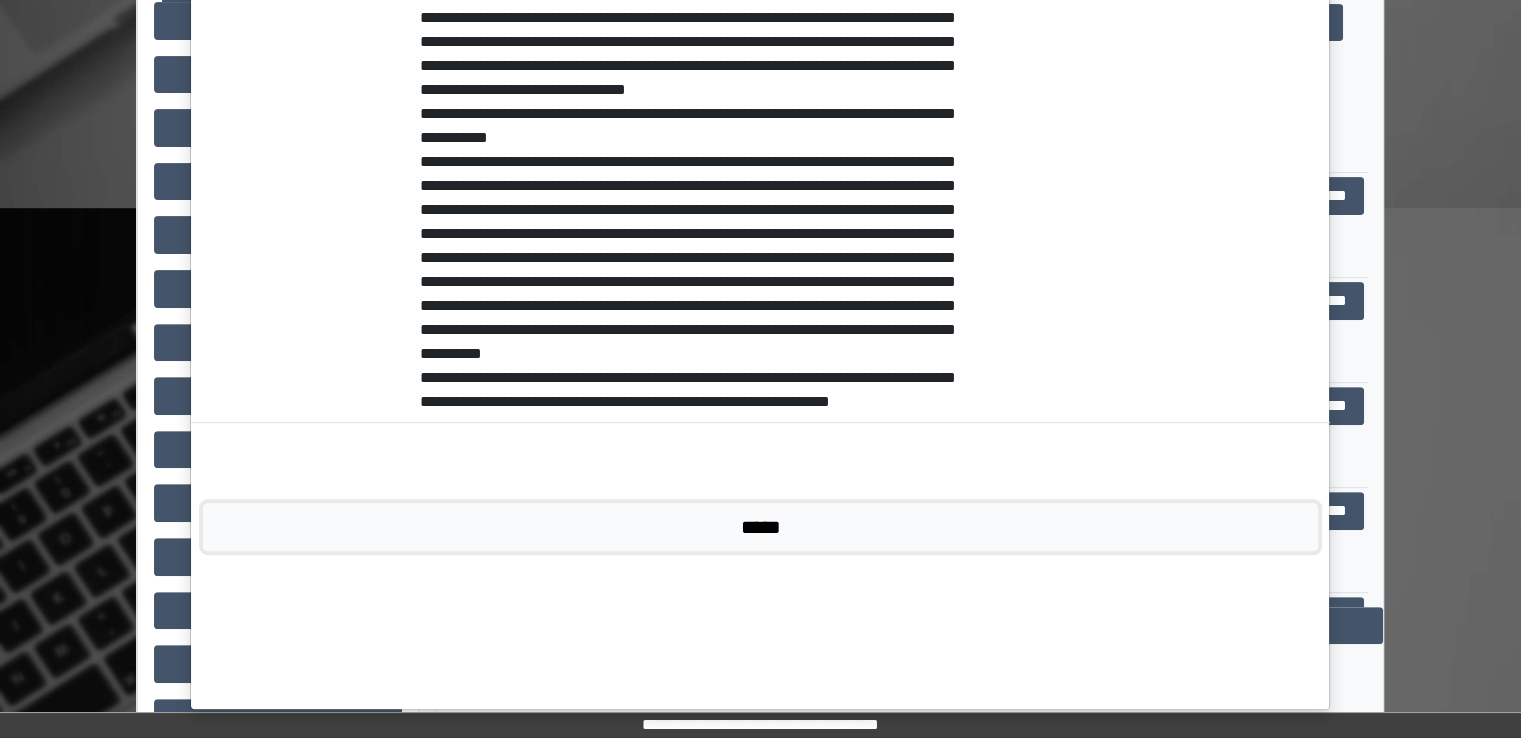 click on "*****" at bounding box center (760, 527) 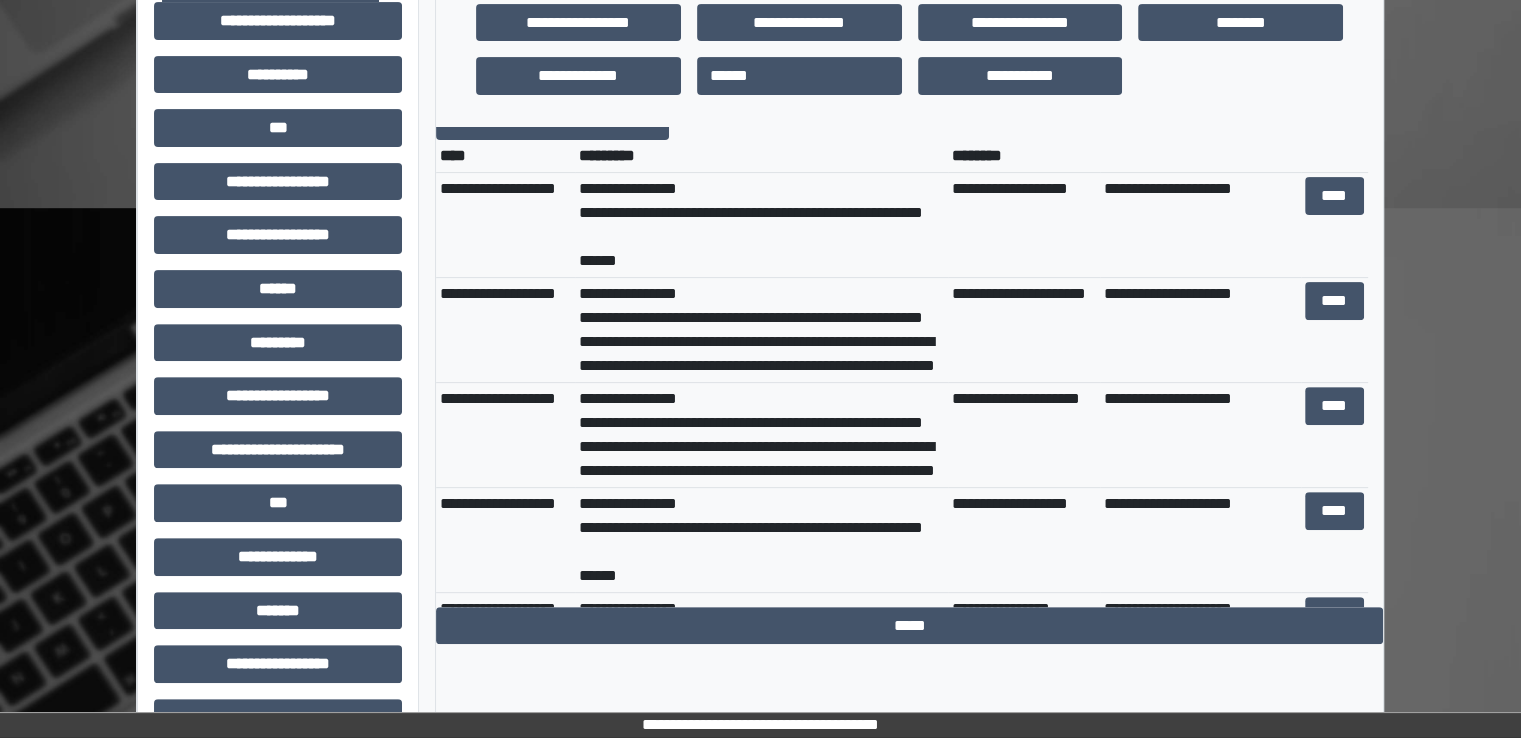 scroll, scrollTop: 0, scrollLeft: 0, axis: both 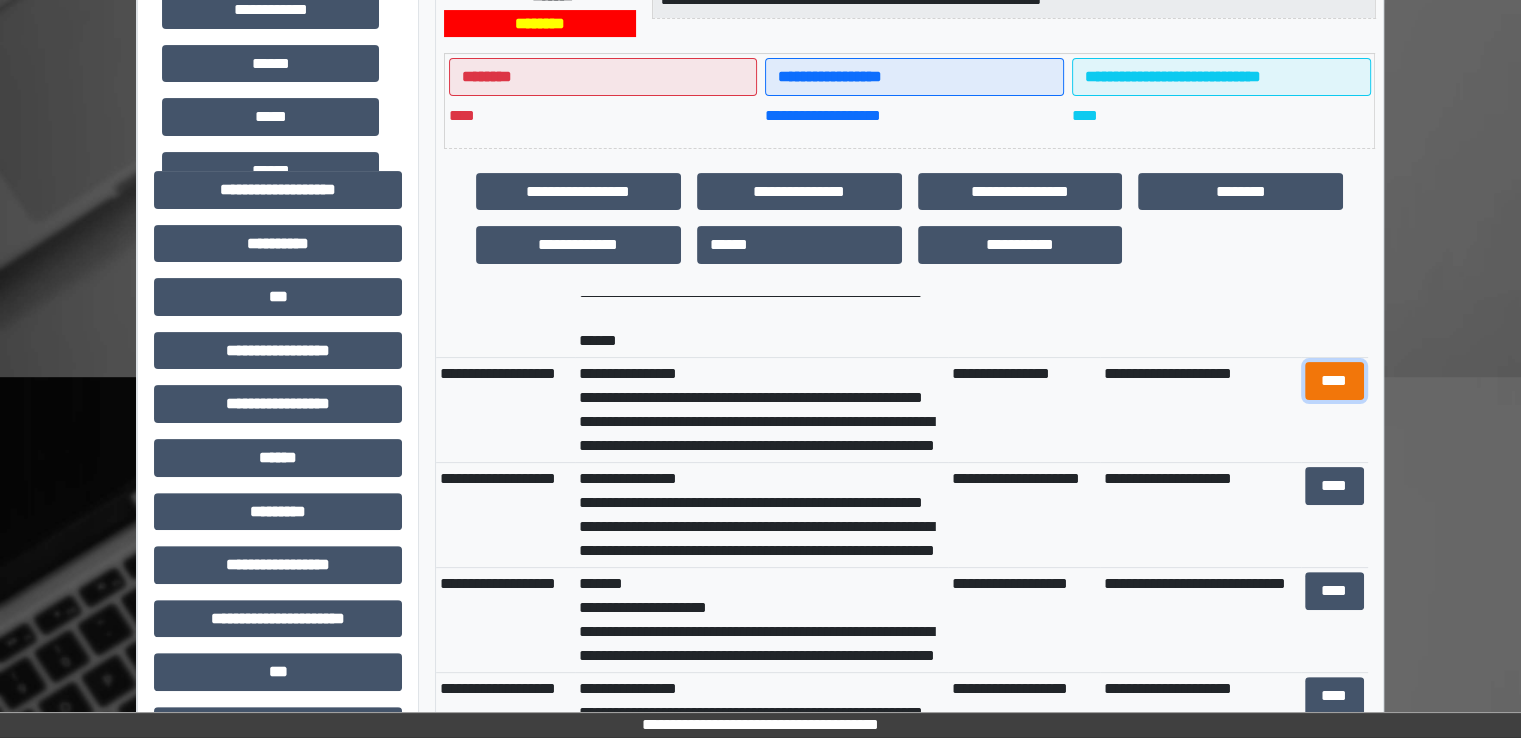 click on "****" at bounding box center [1334, 381] 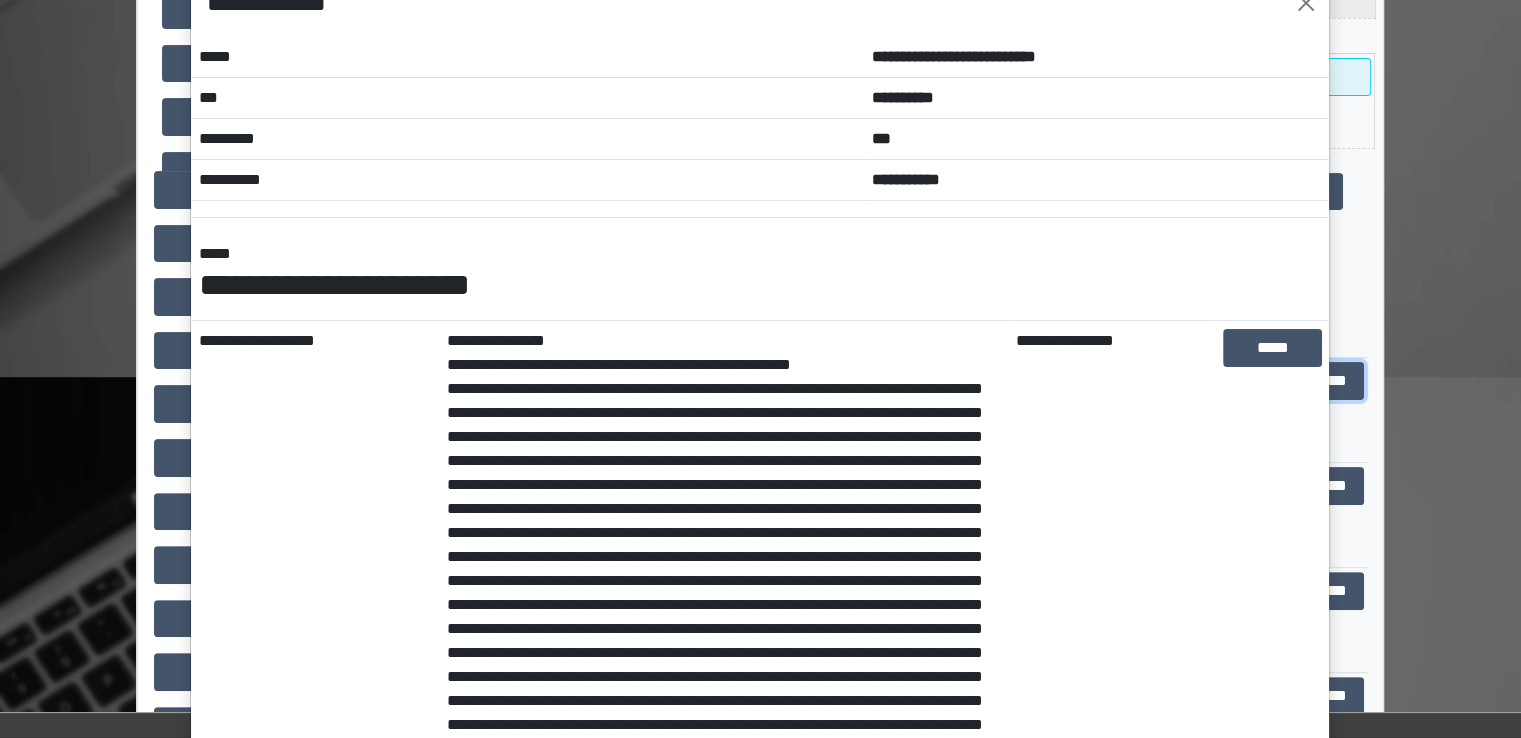 scroll, scrollTop: 0, scrollLeft: 0, axis: both 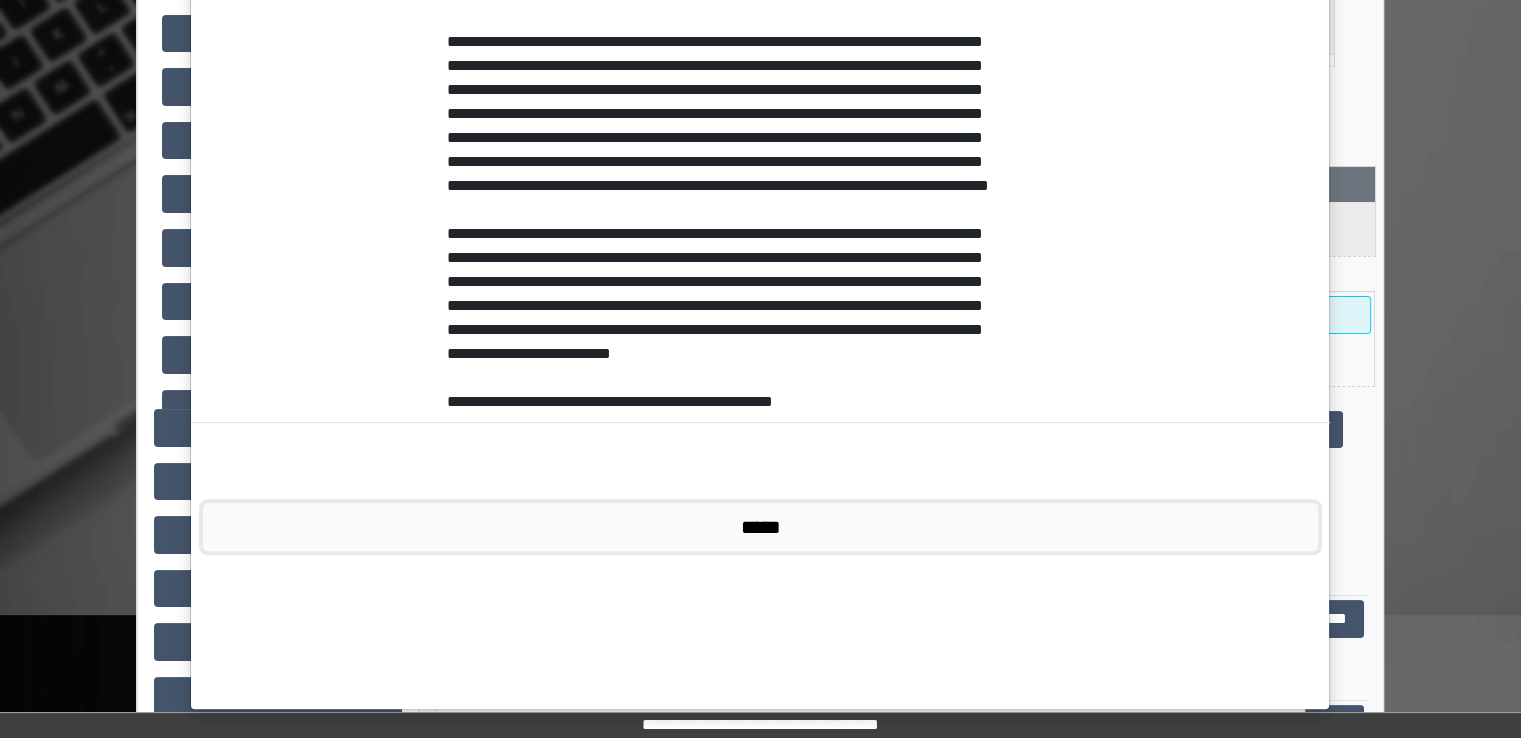 drag, startPoint x: 739, startPoint y: 681, endPoint x: 686, endPoint y: 671, distance: 53.935146 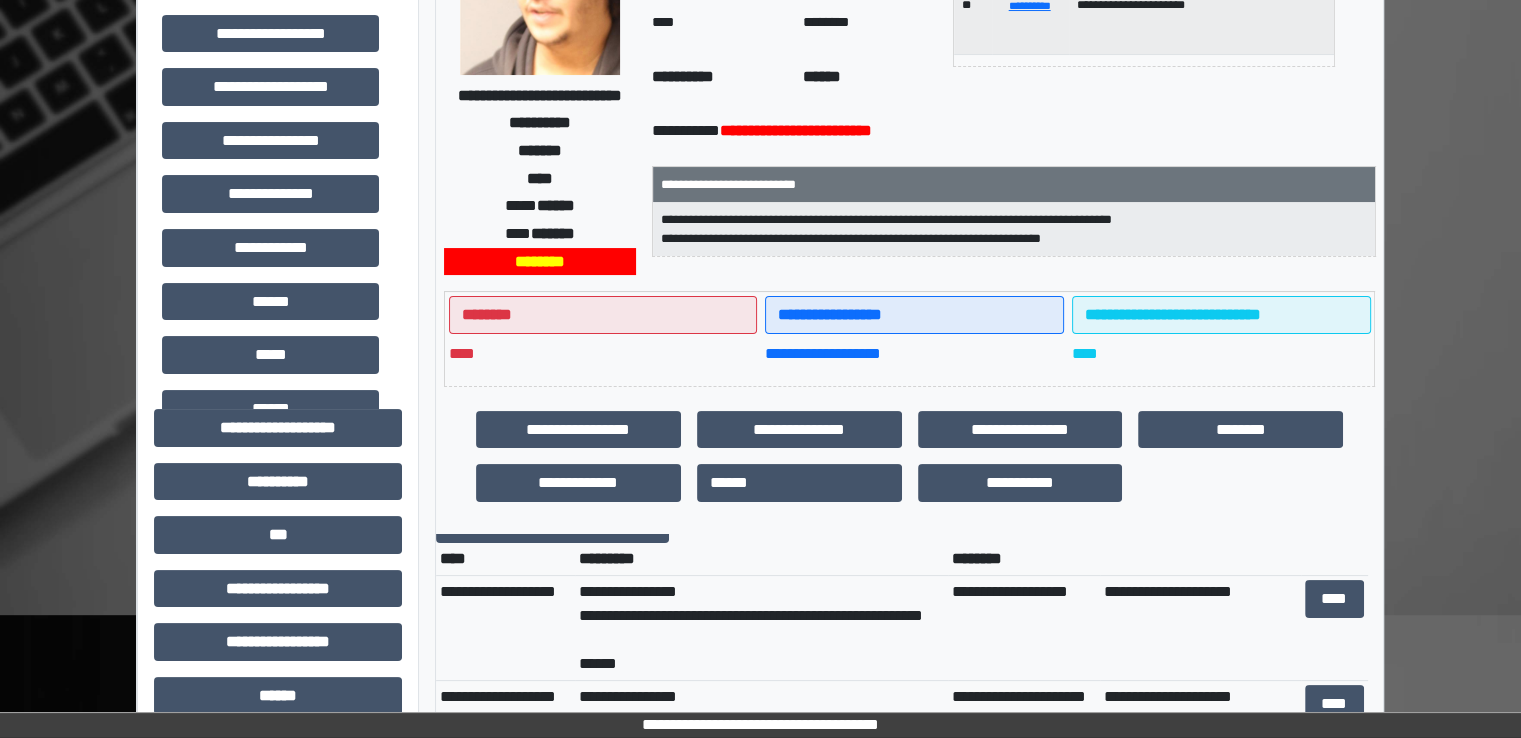 scroll, scrollTop: 0, scrollLeft: 0, axis: both 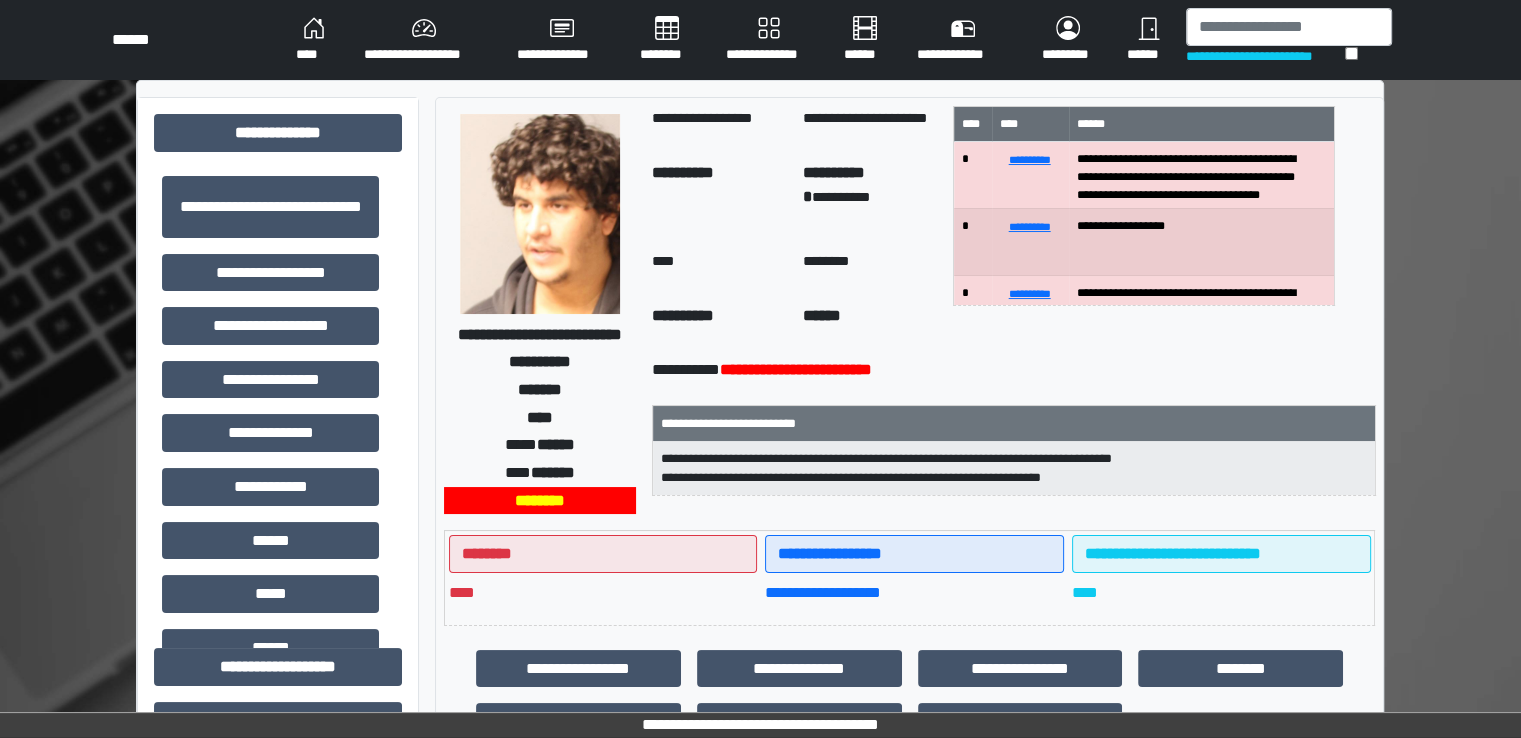 click on "****" at bounding box center (314, 40) 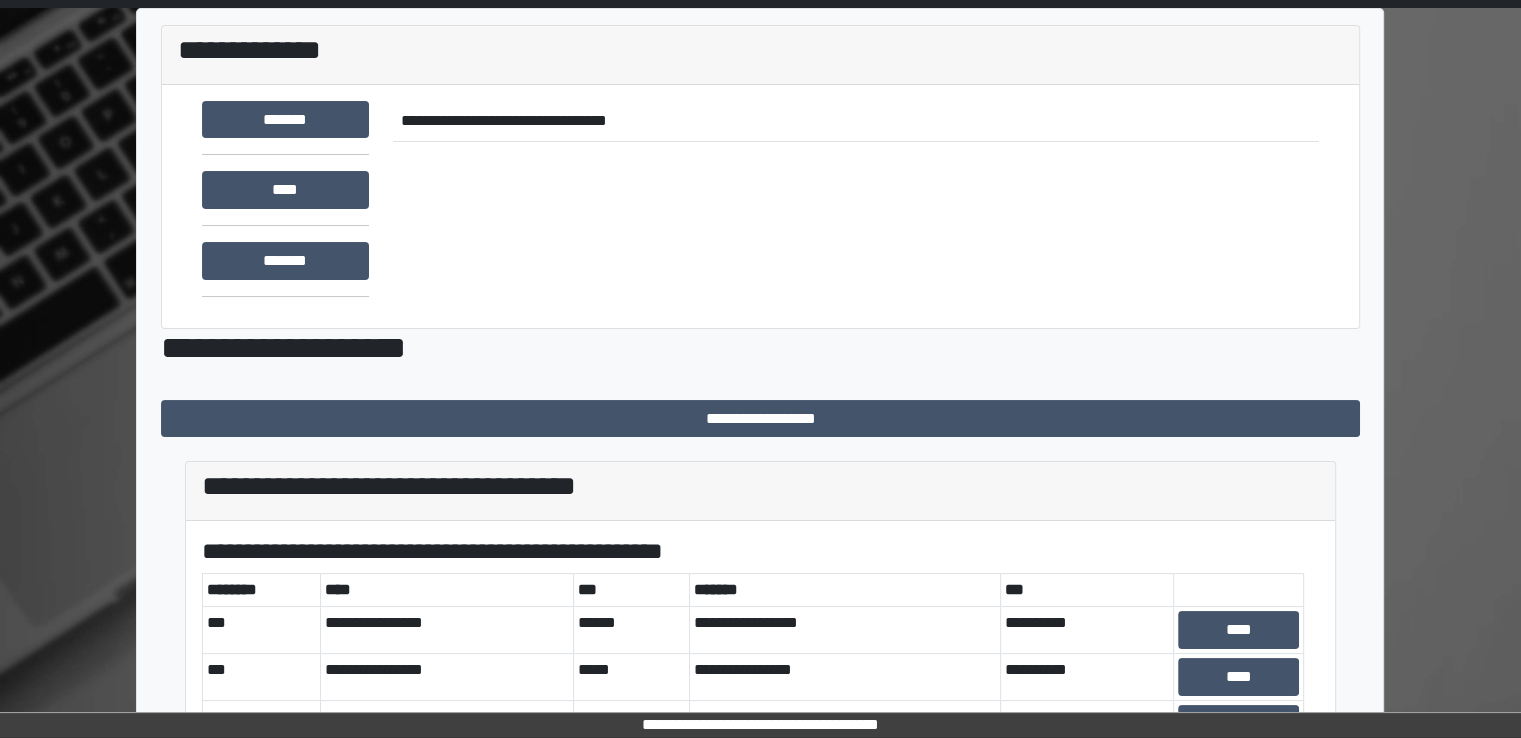 scroll, scrollTop: 0, scrollLeft: 0, axis: both 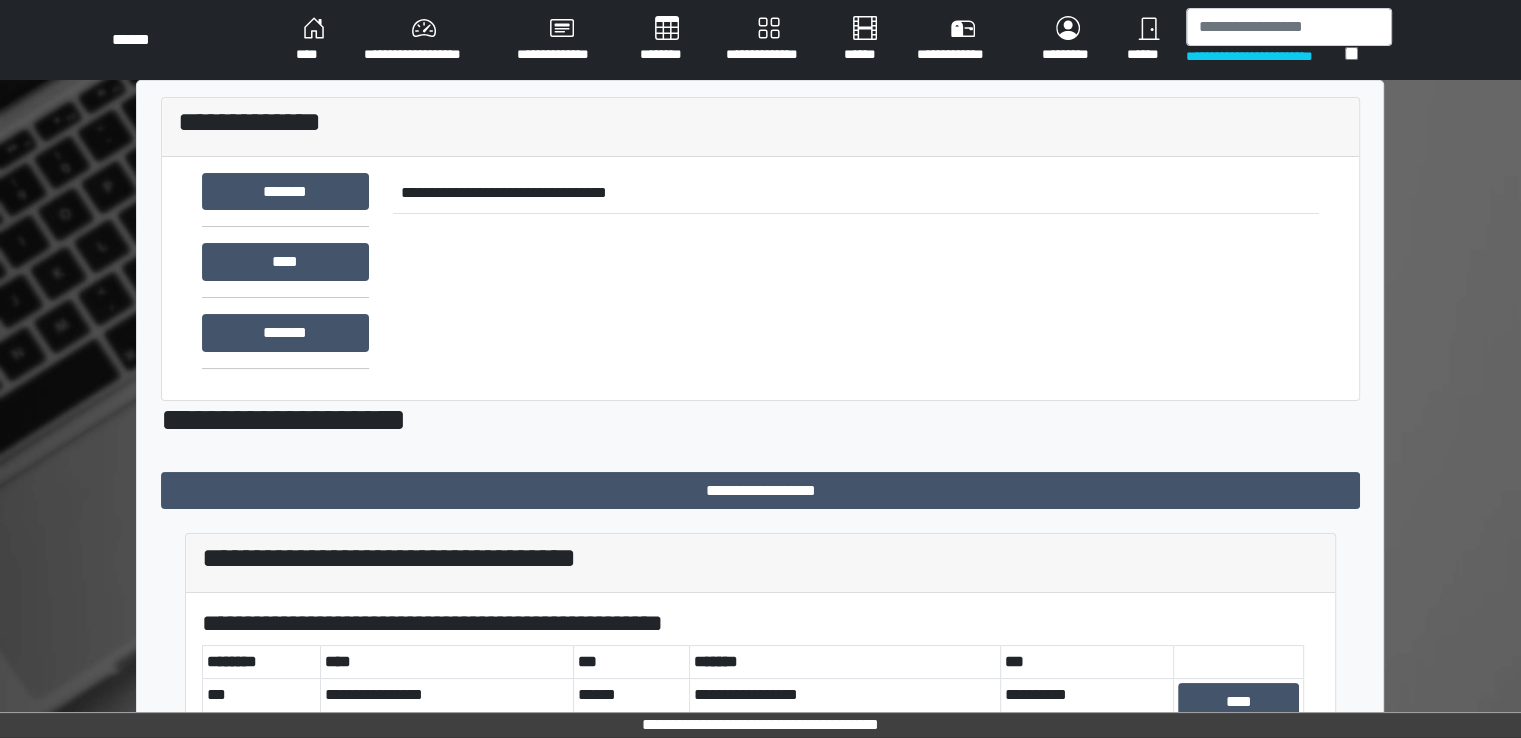 click on "********" at bounding box center [667, 40] 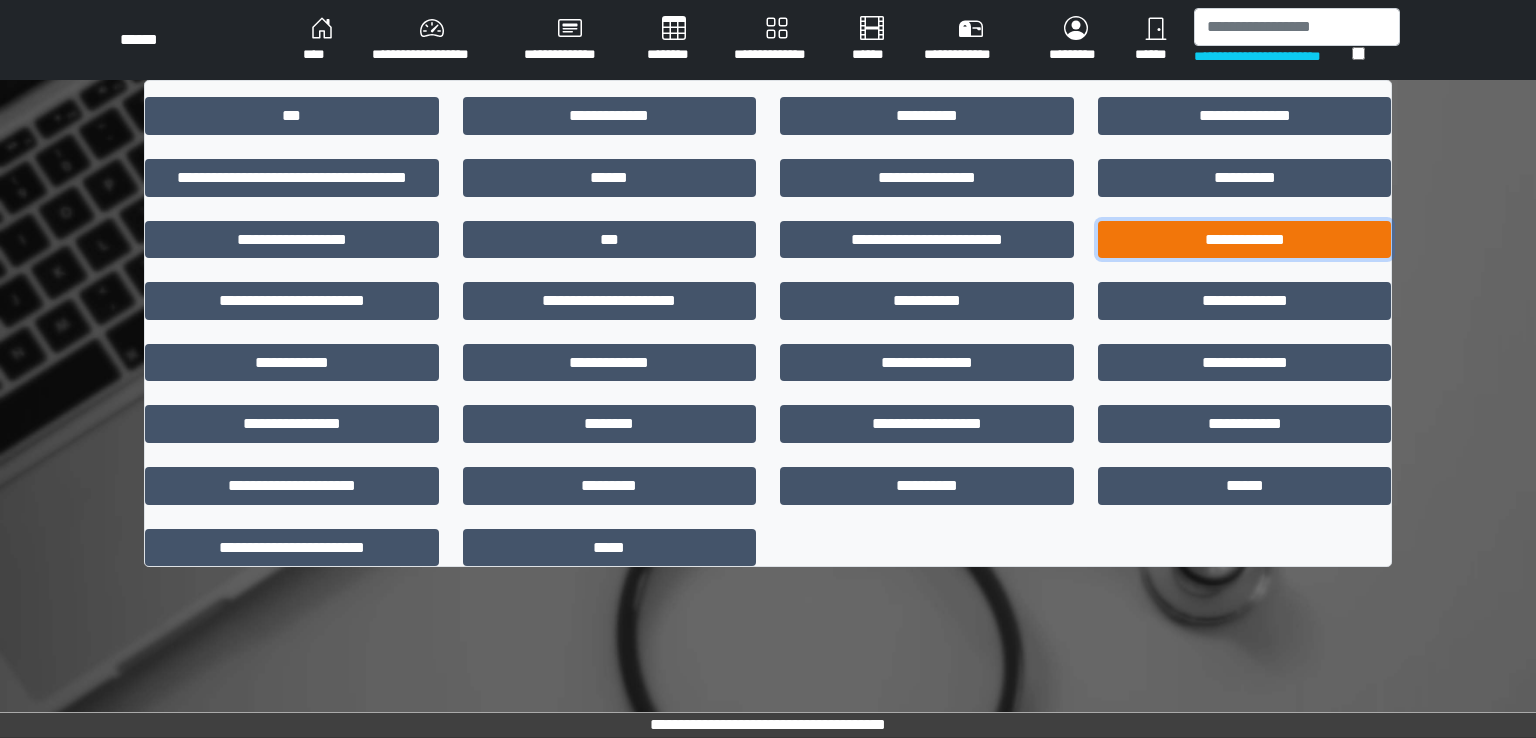 click on "**********" at bounding box center (1245, 240) 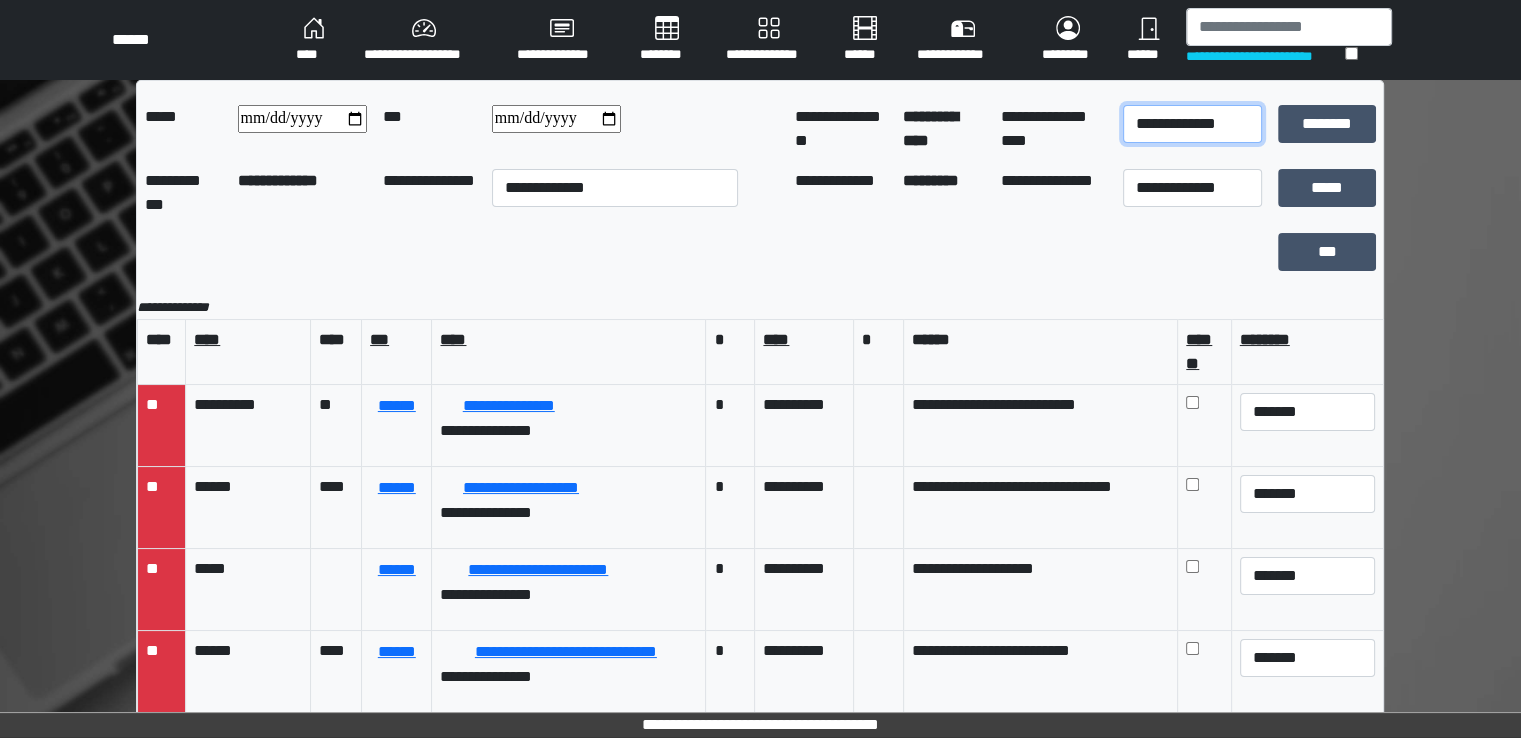drag, startPoint x: 1180, startPoint y: 112, endPoint x: 1156, endPoint y: 127, distance: 28.301943 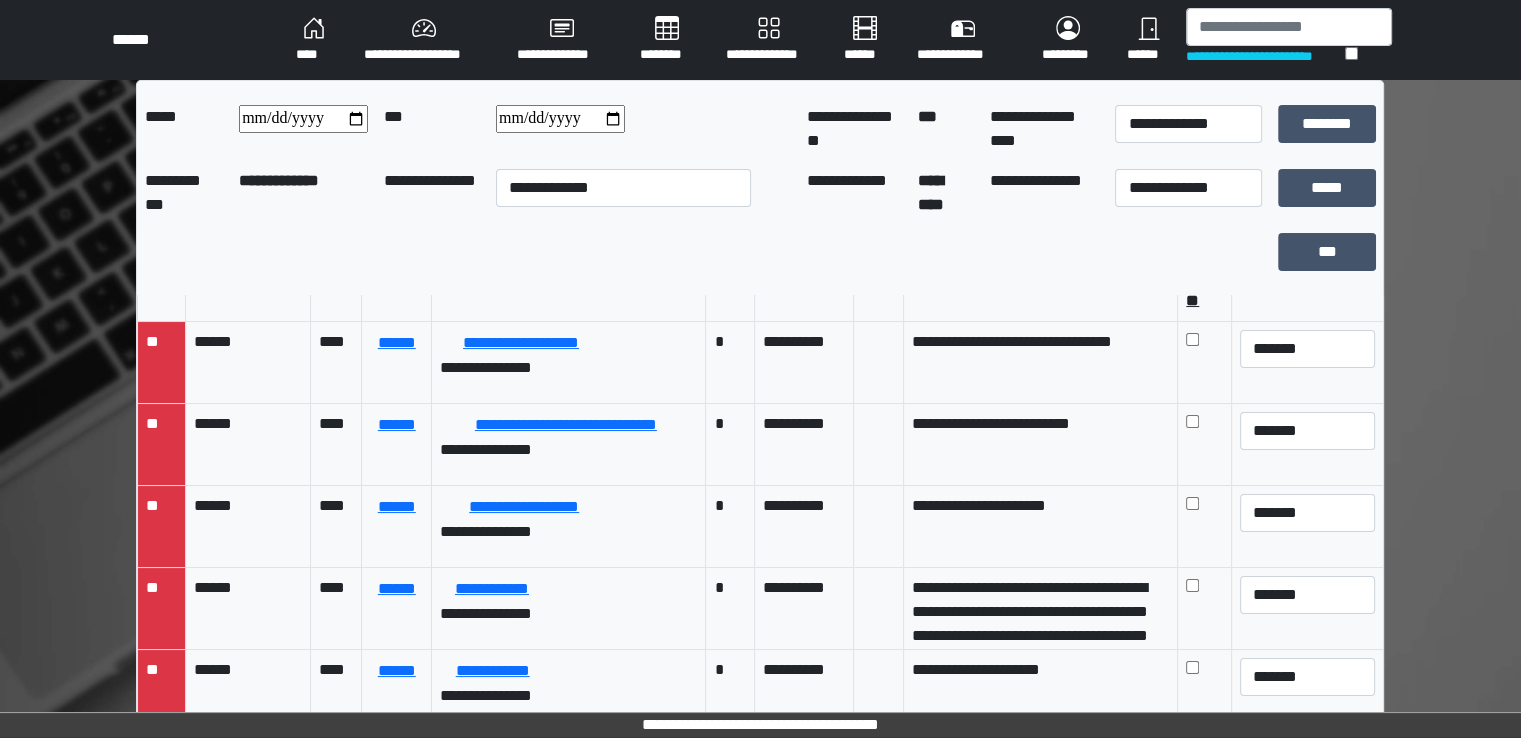 scroll, scrollTop: 0, scrollLeft: 0, axis: both 